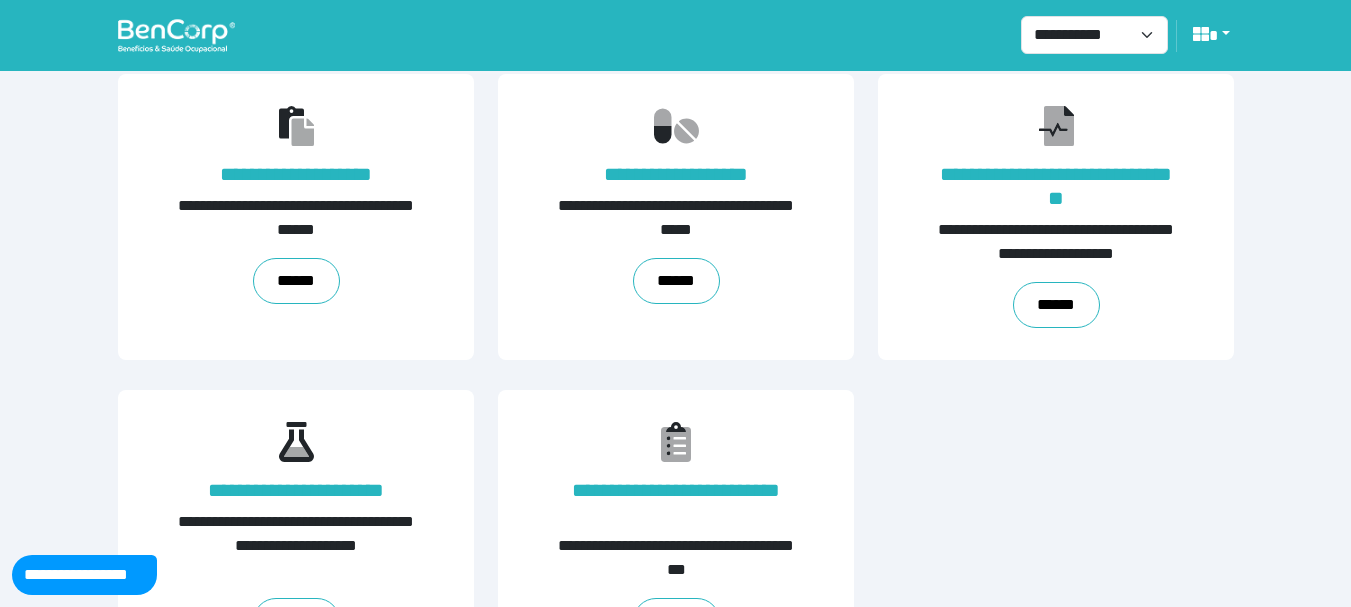 scroll, scrollTop: 489, scrollLeft: 0, axis: vertical 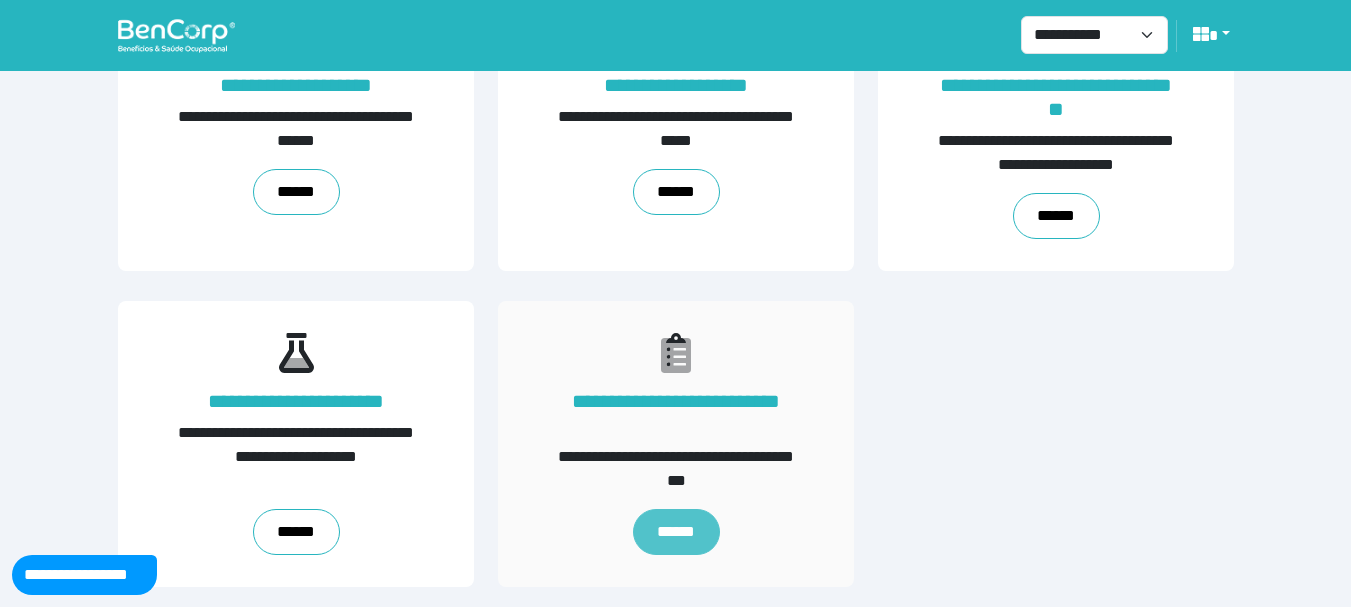 click on "******" at bounding box center (675, 532) 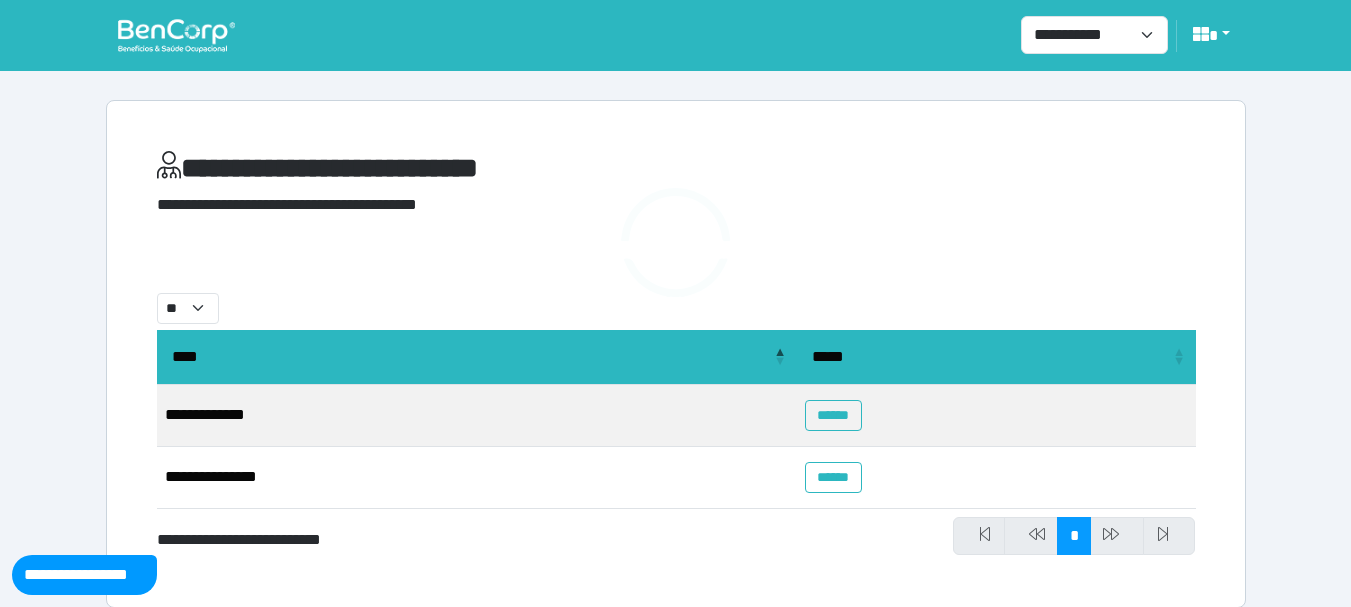 scroll, scrollTop: 21, scrollLeft: 0, axis: vertical 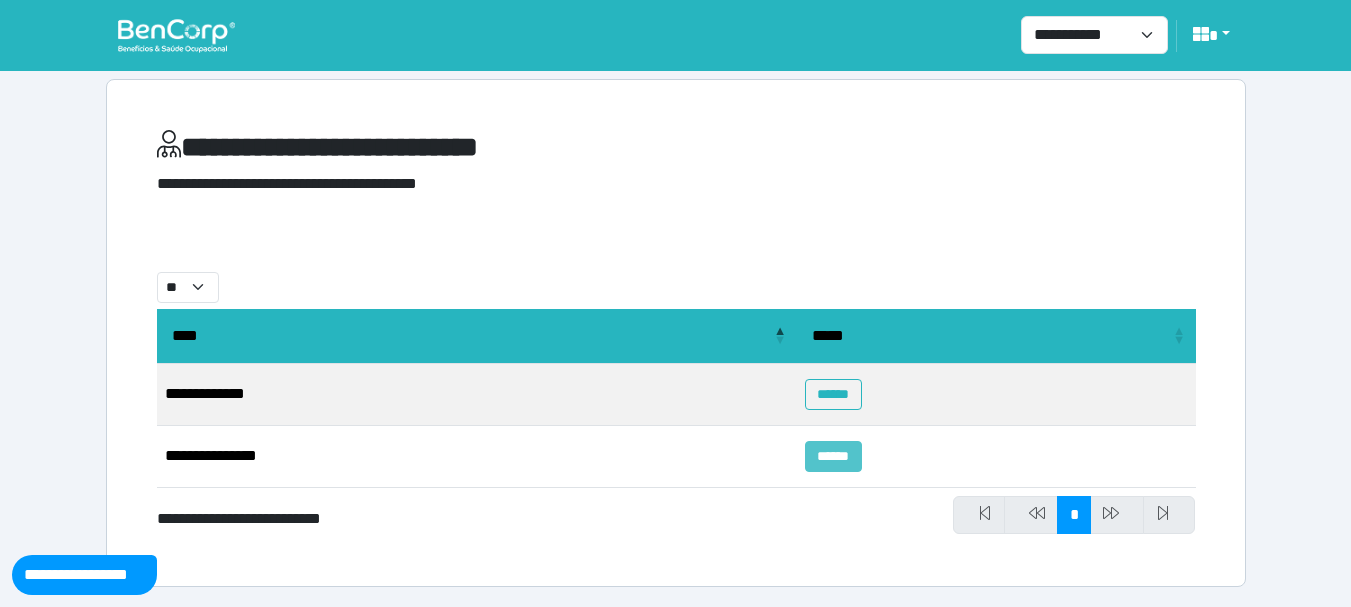 click on "******" at bounding box center (833, 456) 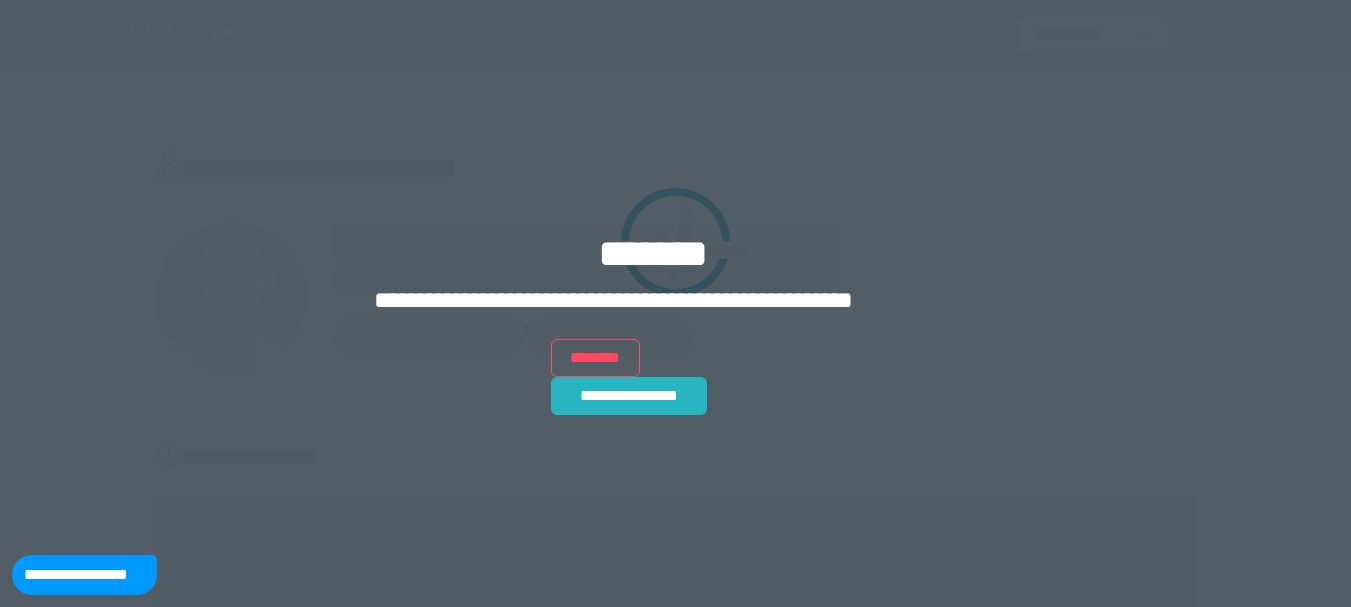 scroll, scrollTop: 0, scrollLeft: 0, axis: both 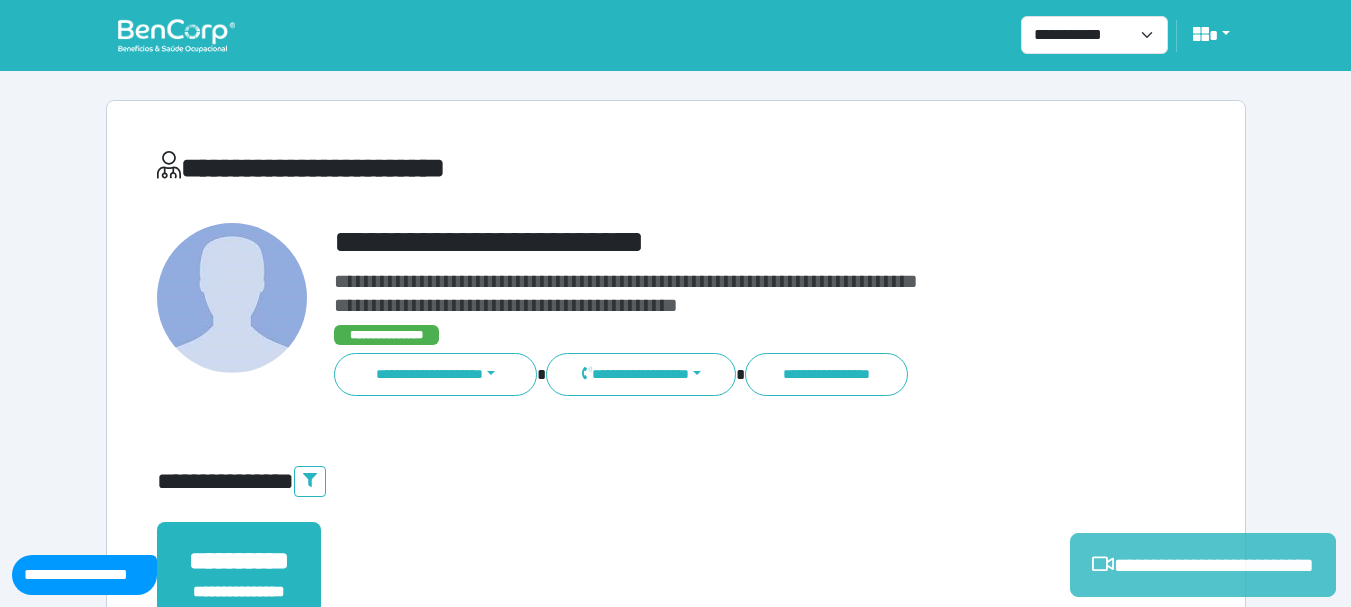click on "**********" at bounding box center (1203, 565) 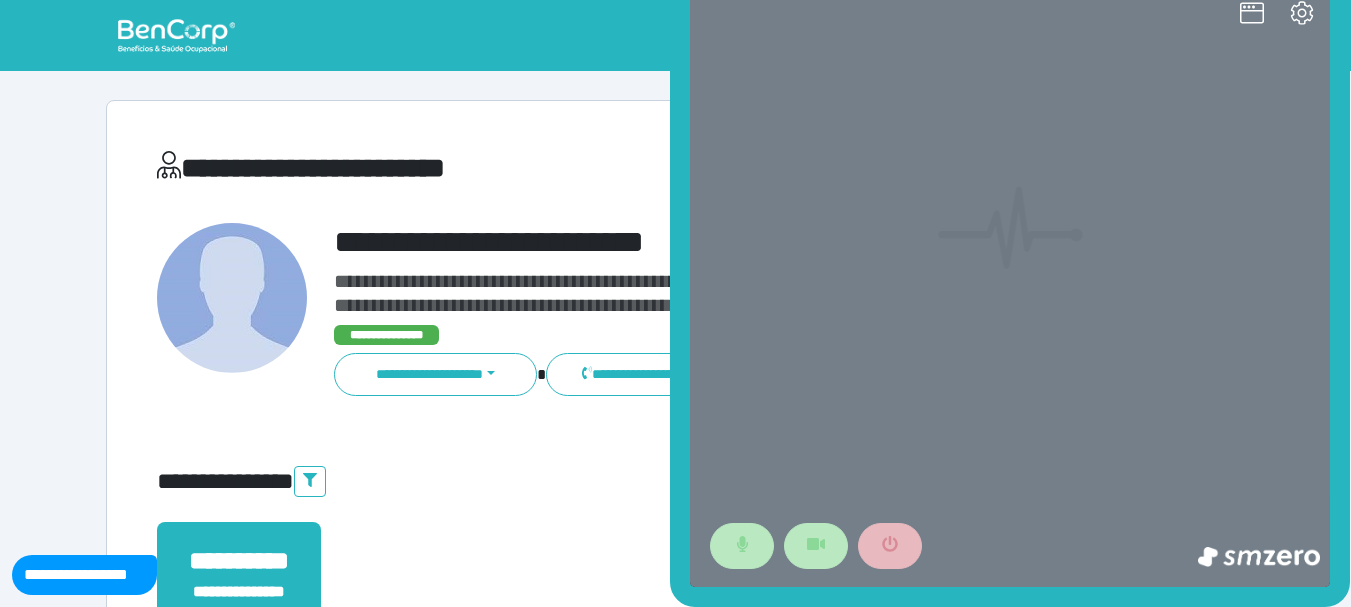 scroll, scrollTop: 0, scrollLeft: 0, axis: both 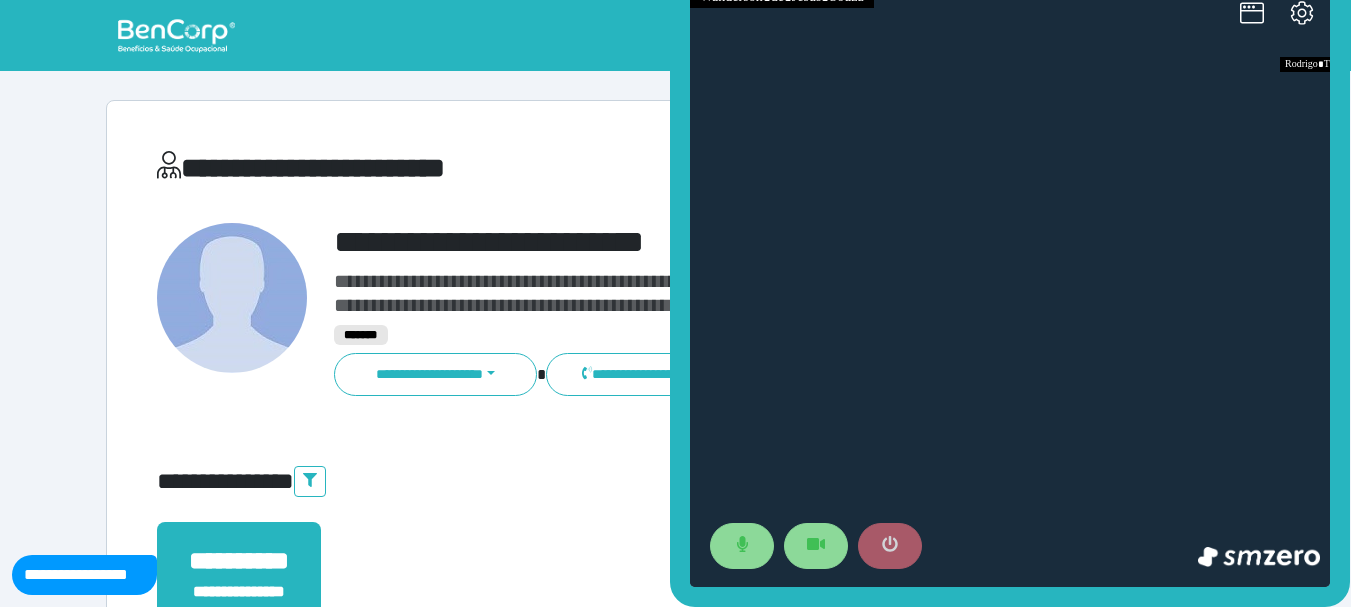 click at bounding box center [890, 546] 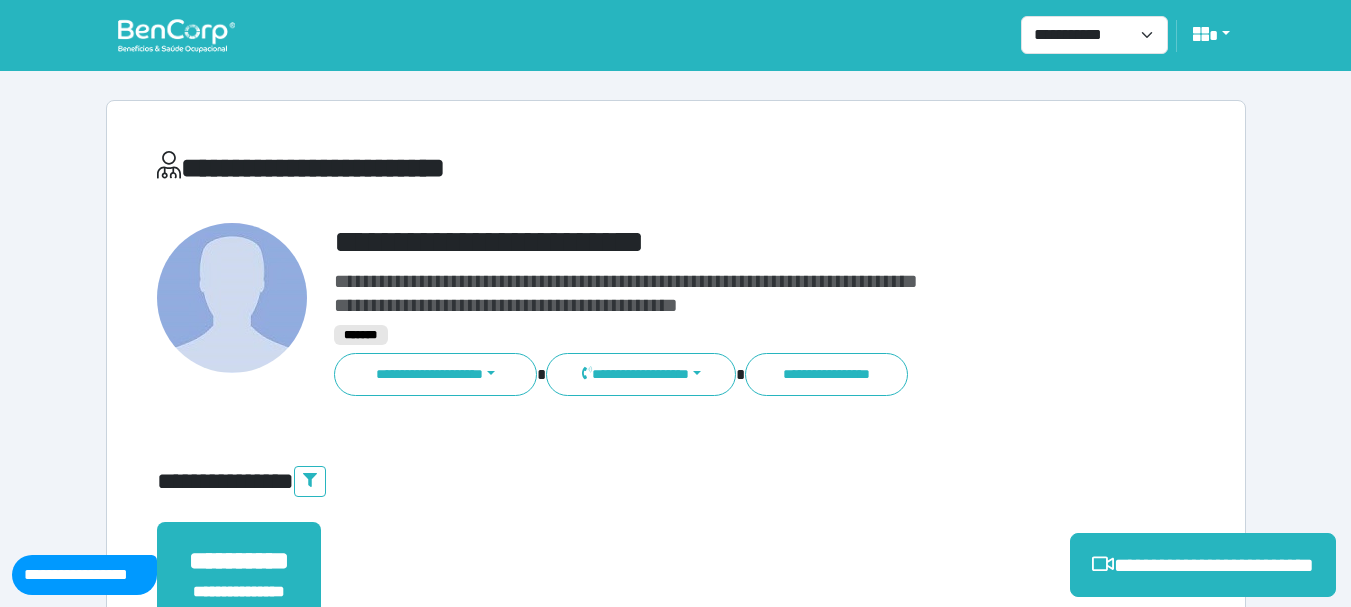 scroll, scrollTop: 529, scrollLeft: 0, axis: vertical 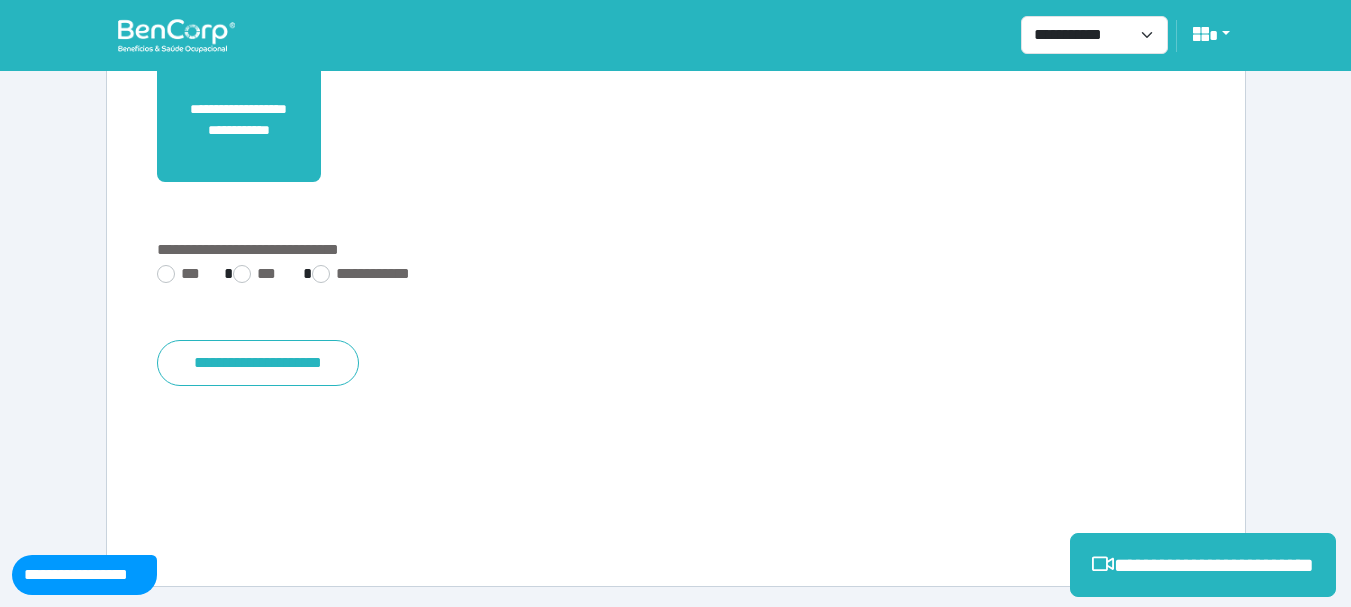 click on "**********" at bounding box center (676, 250) 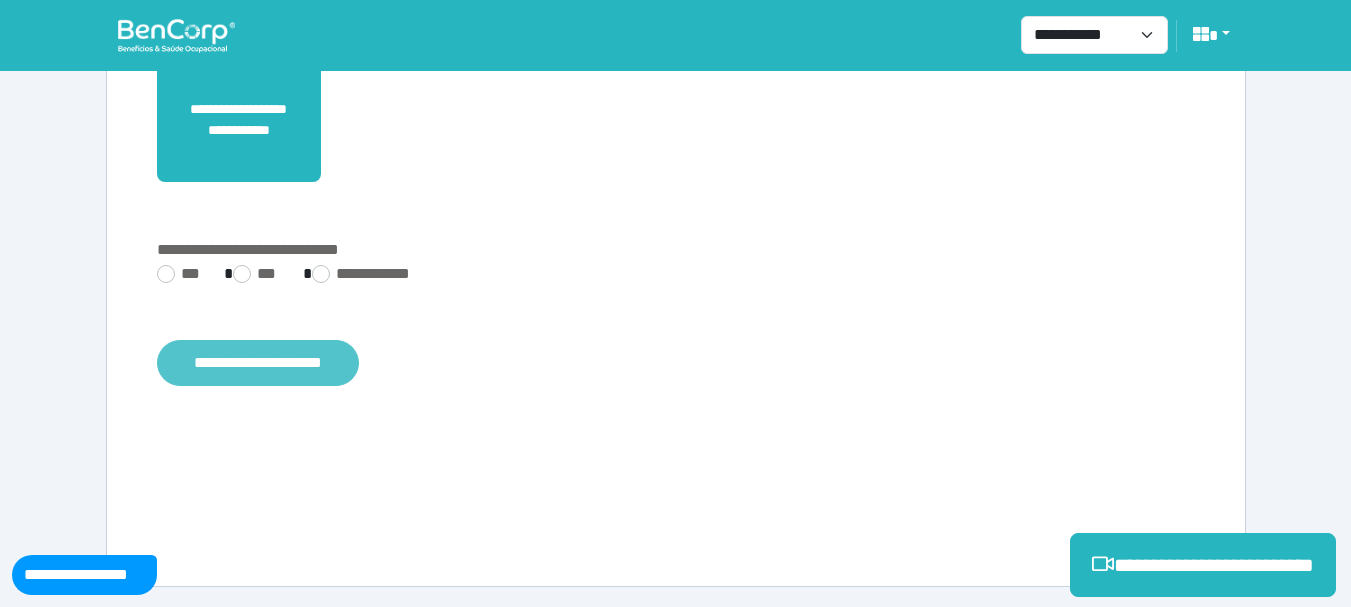 click on "**********" at bounding box center [258, 363] 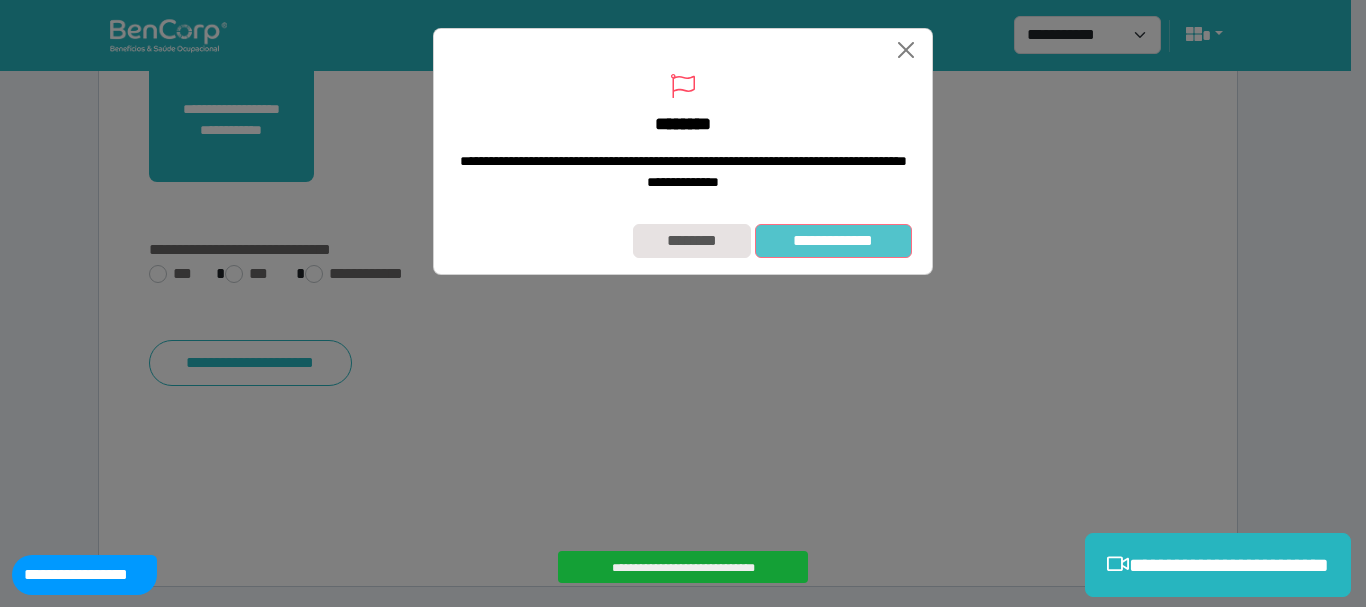 click on "**********" at bounding box center (833, 241) 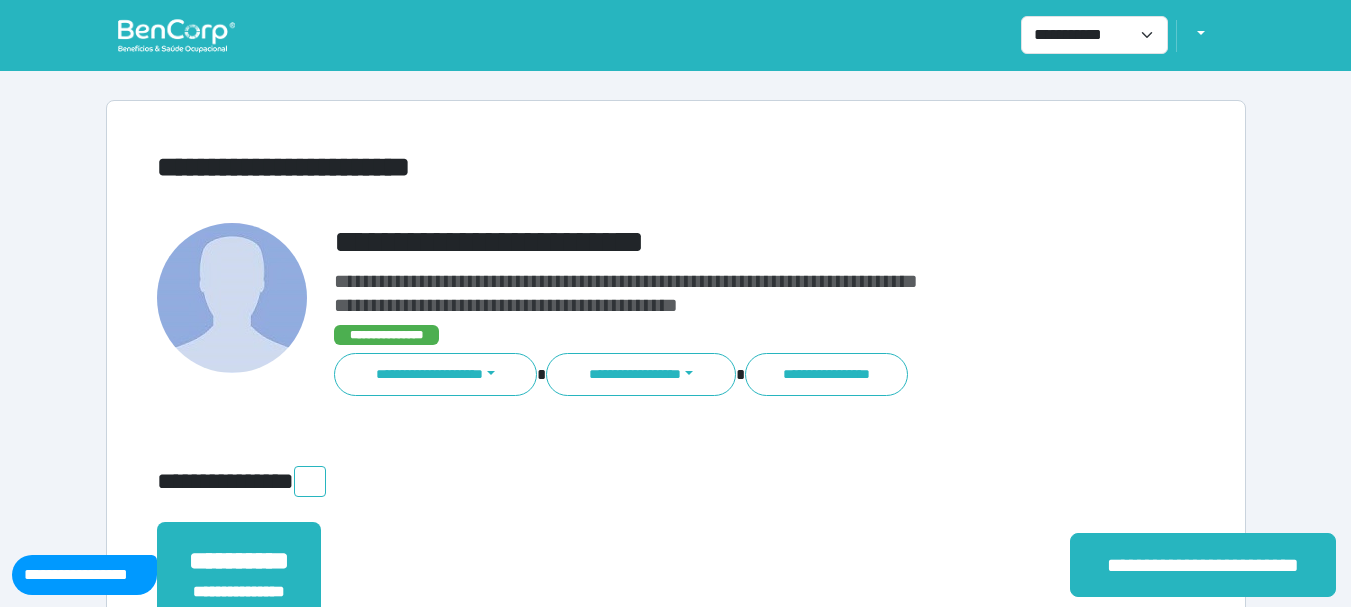 scroll, scrollTop: 0, scrollLeft: 0, axis: both 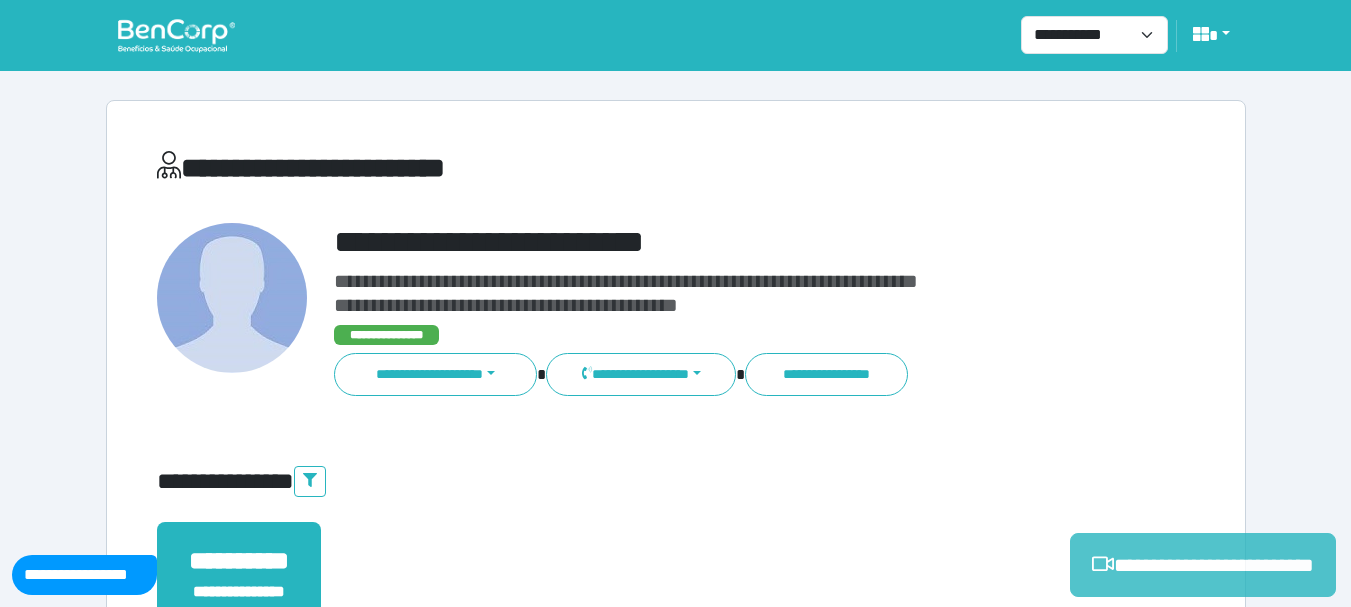 click on "**********" at bounding box center [1203, 565] 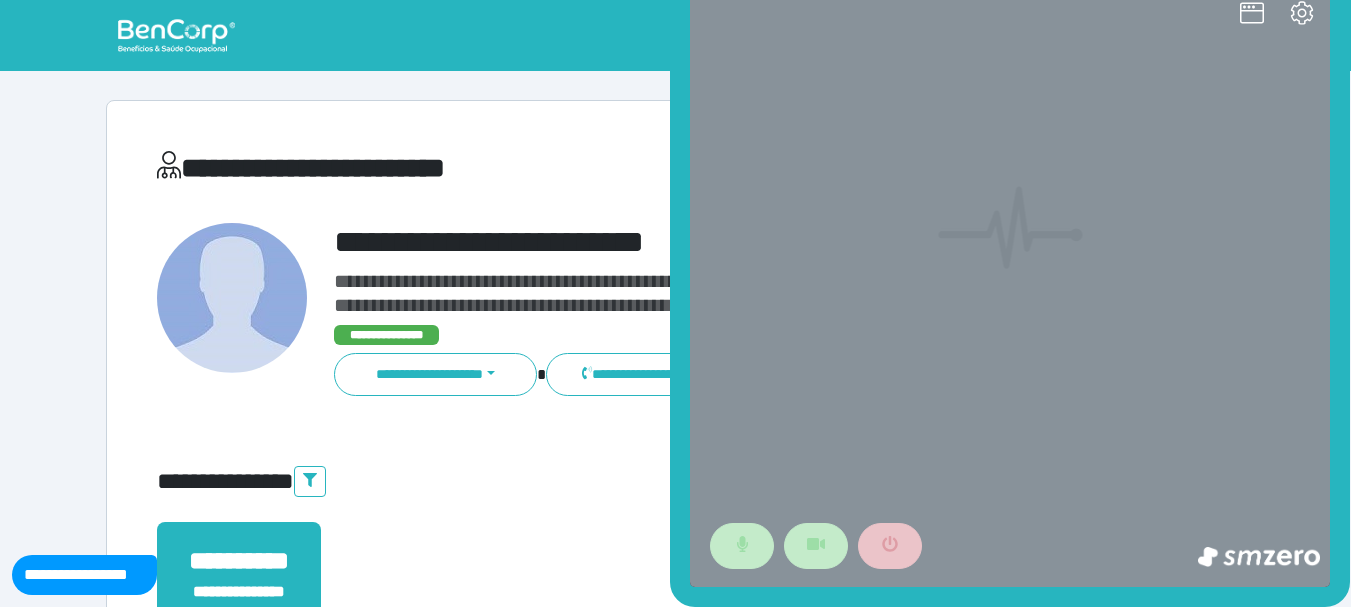 scroll, scrollTop: 0, scrollLeft: 0, axis: both 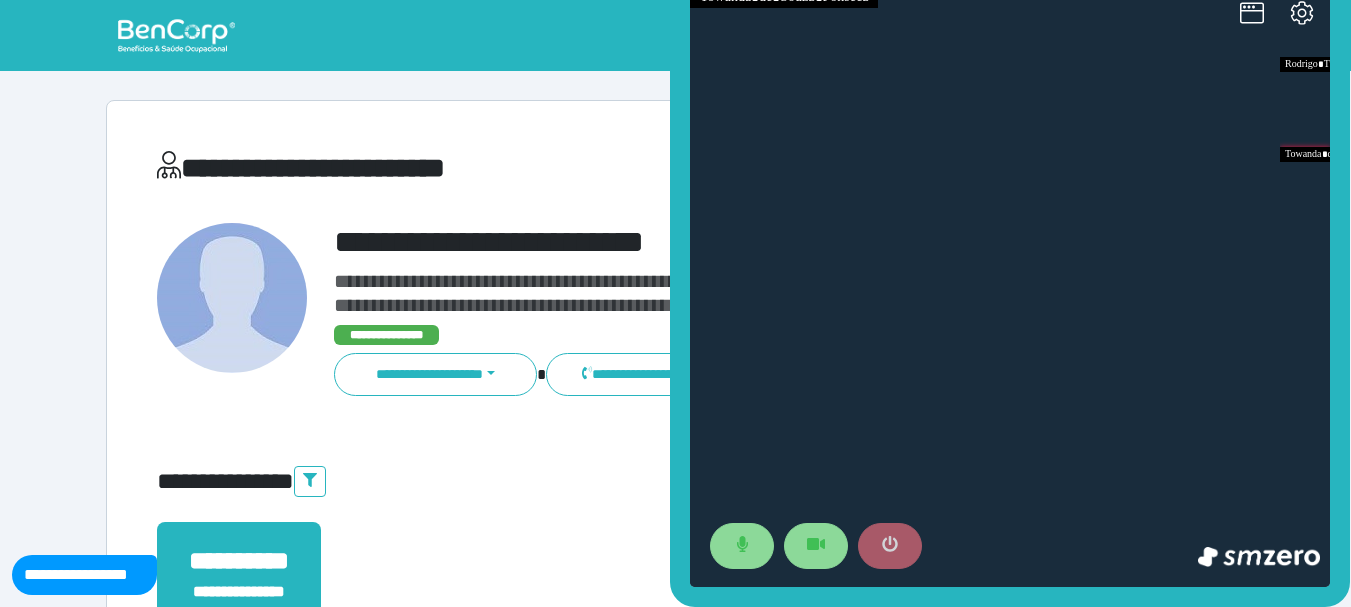 click at bounding box center [890, 546] 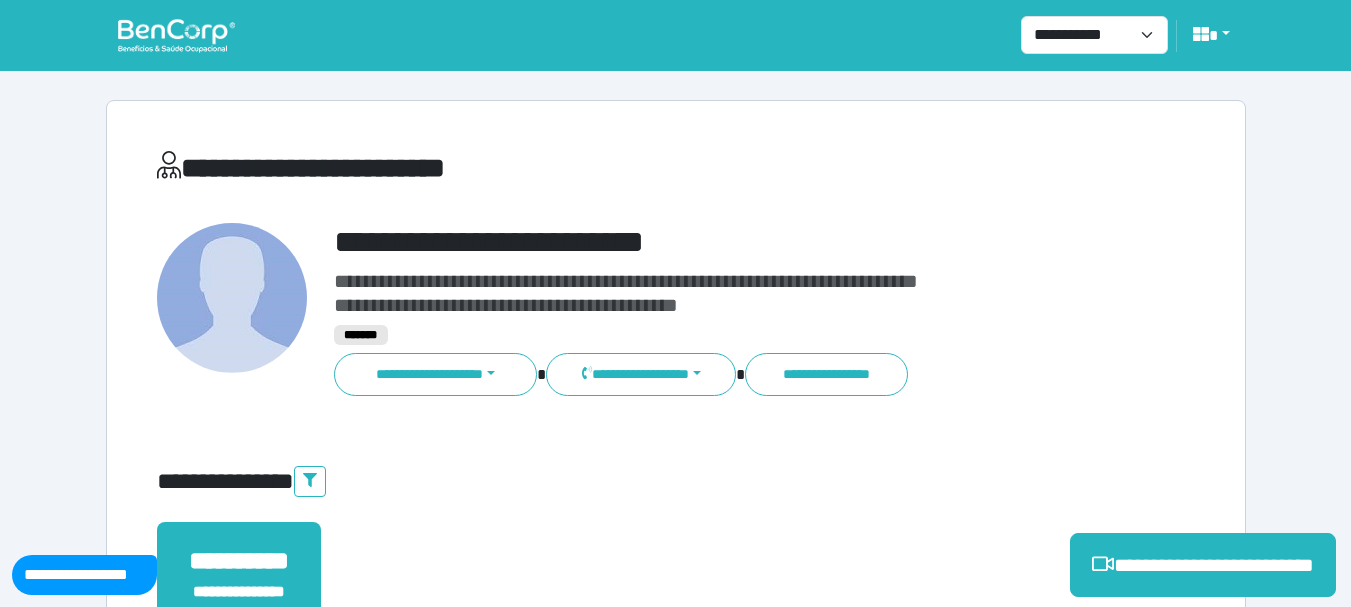scroll, scrollTop: 529, scrollLeft: 0, axis: vertical 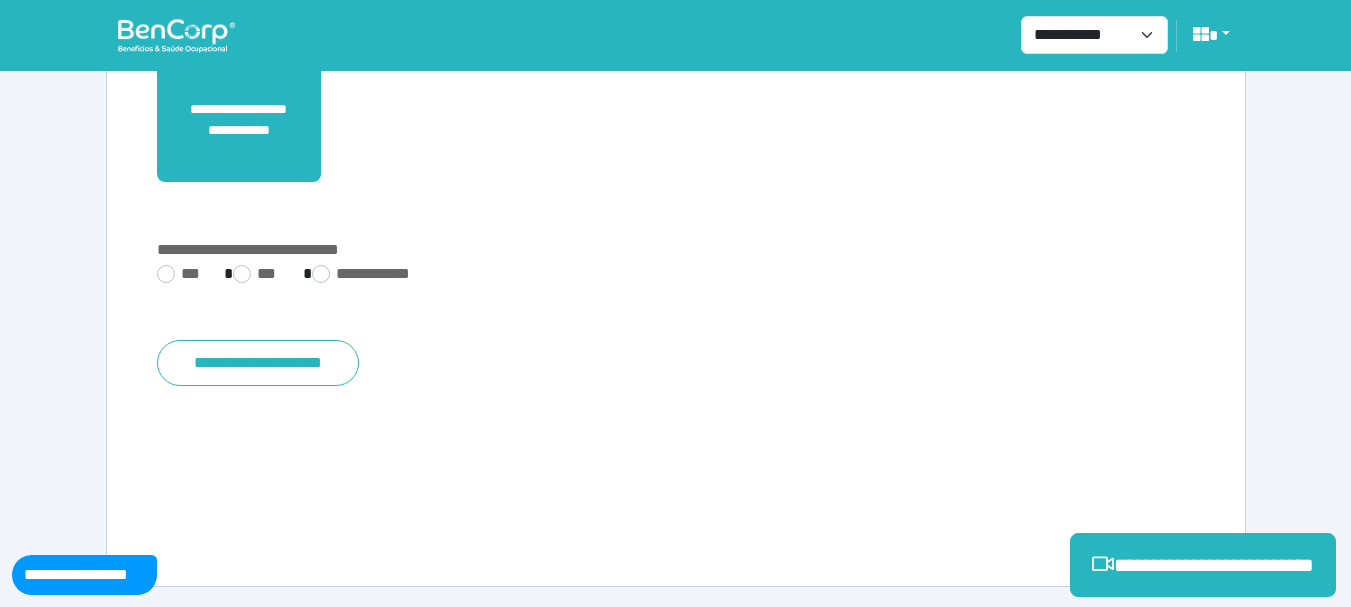 click on "**********" at bounding box center [676, 276] 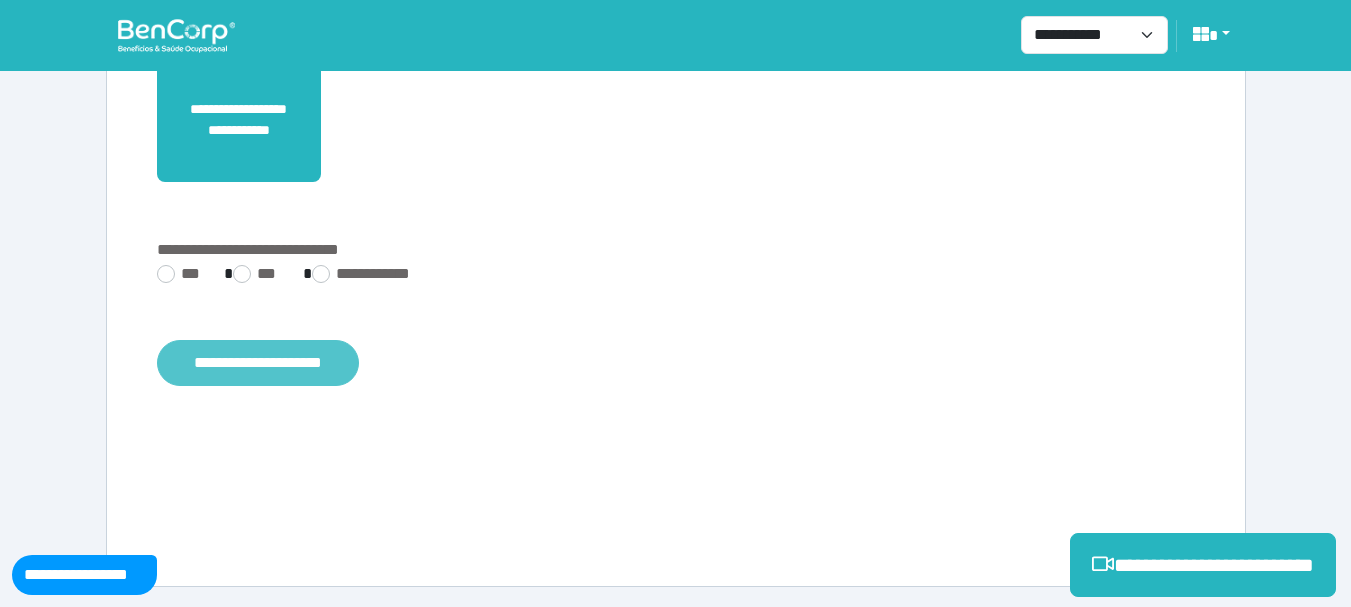 click on "**********" at bounding box center [258, 363] 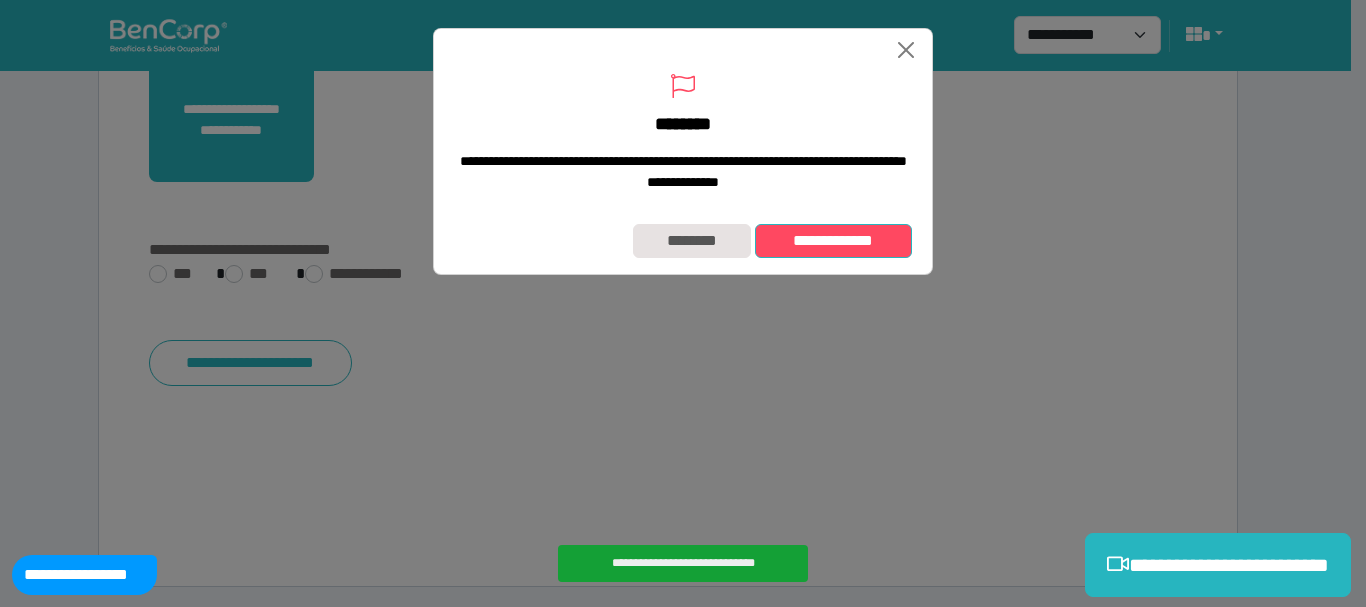 click on "**********" at bounding box center [833, 241] 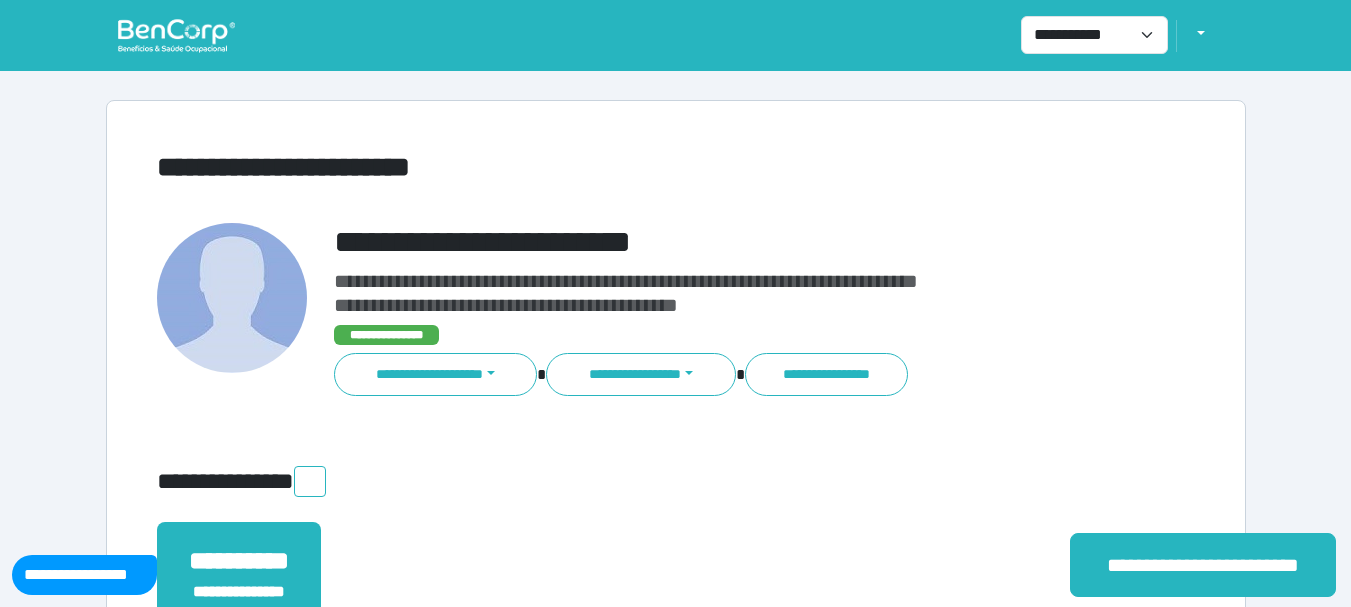 scroll, scrollTop: 0, scrollLeft: 0, axis: both 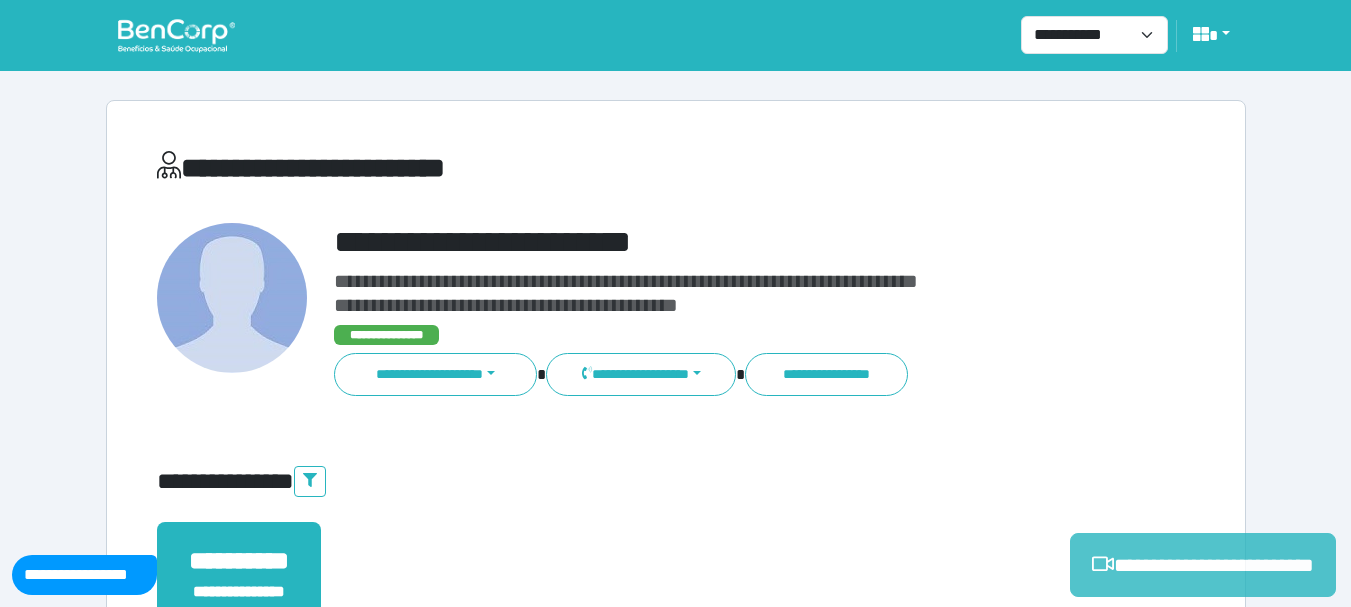 click on "**********" at bounding box center (1203, 565) 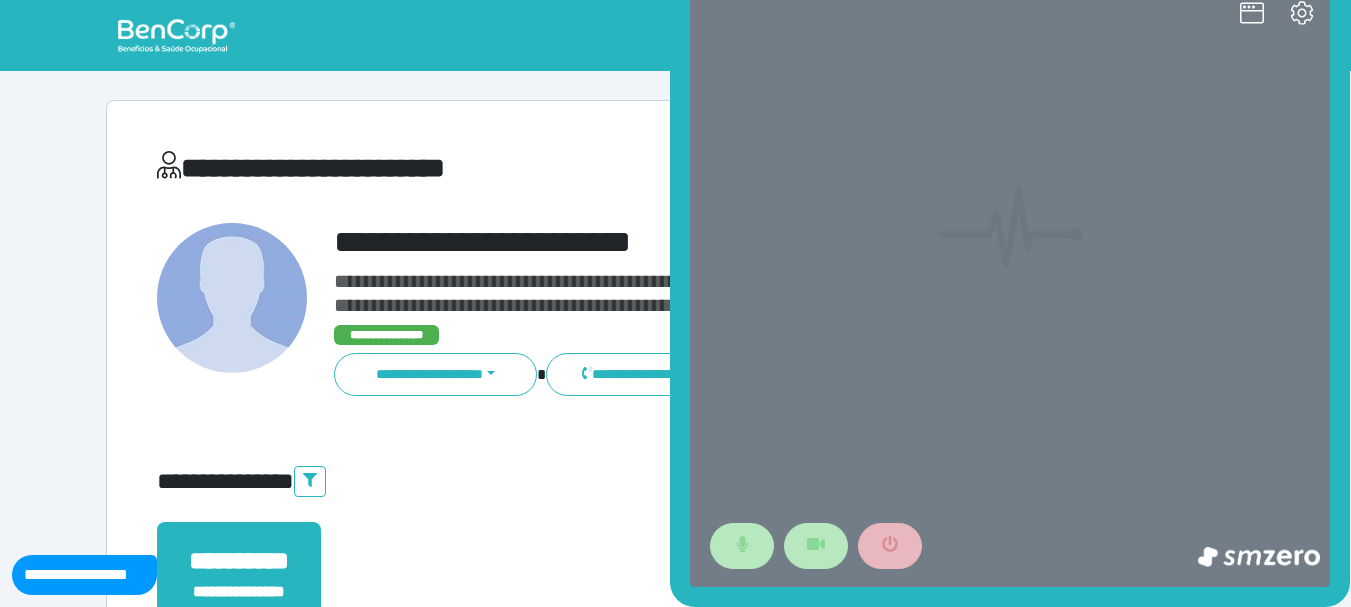 scroll, scrollTop: 0, scrollLeft: 0, axis: both 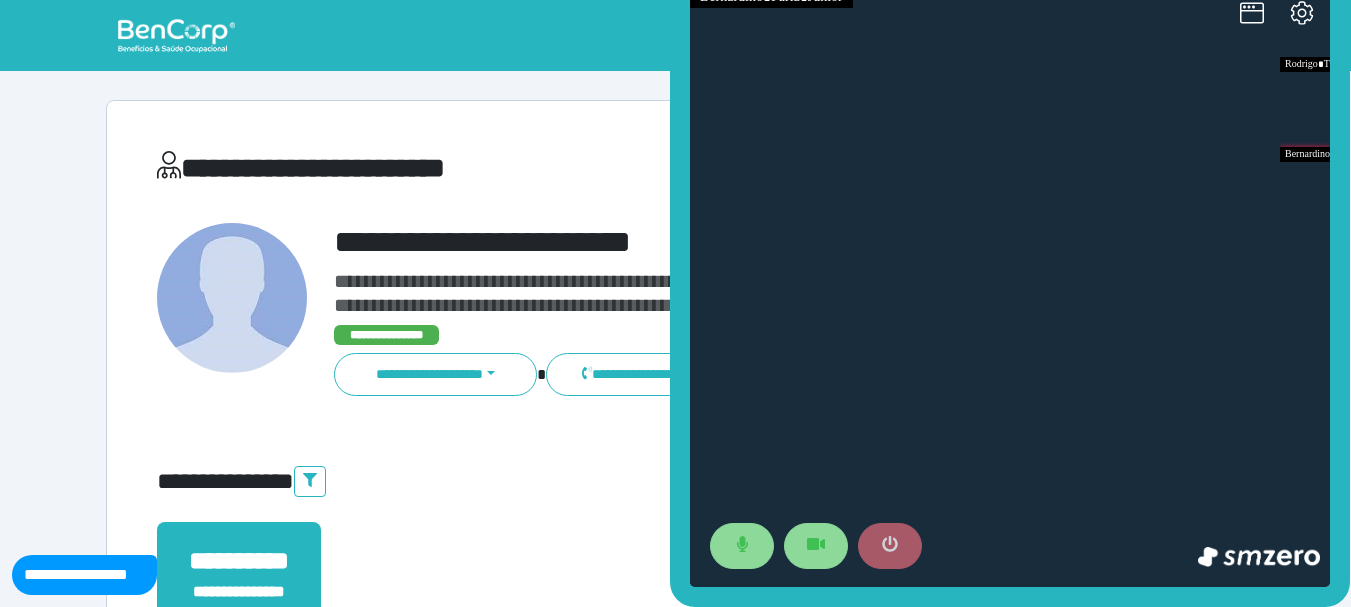 click at bounding box center (890, 546) 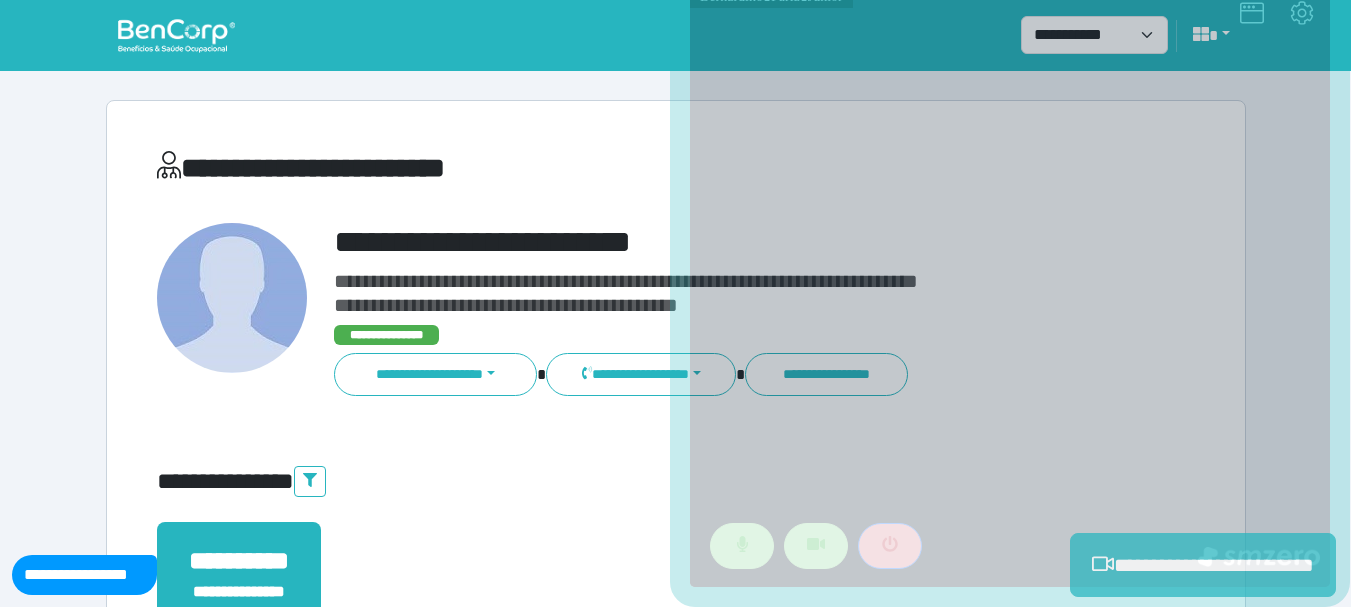 scroll, scrollTop: 529, scrollLeft: 0, axis: vertical 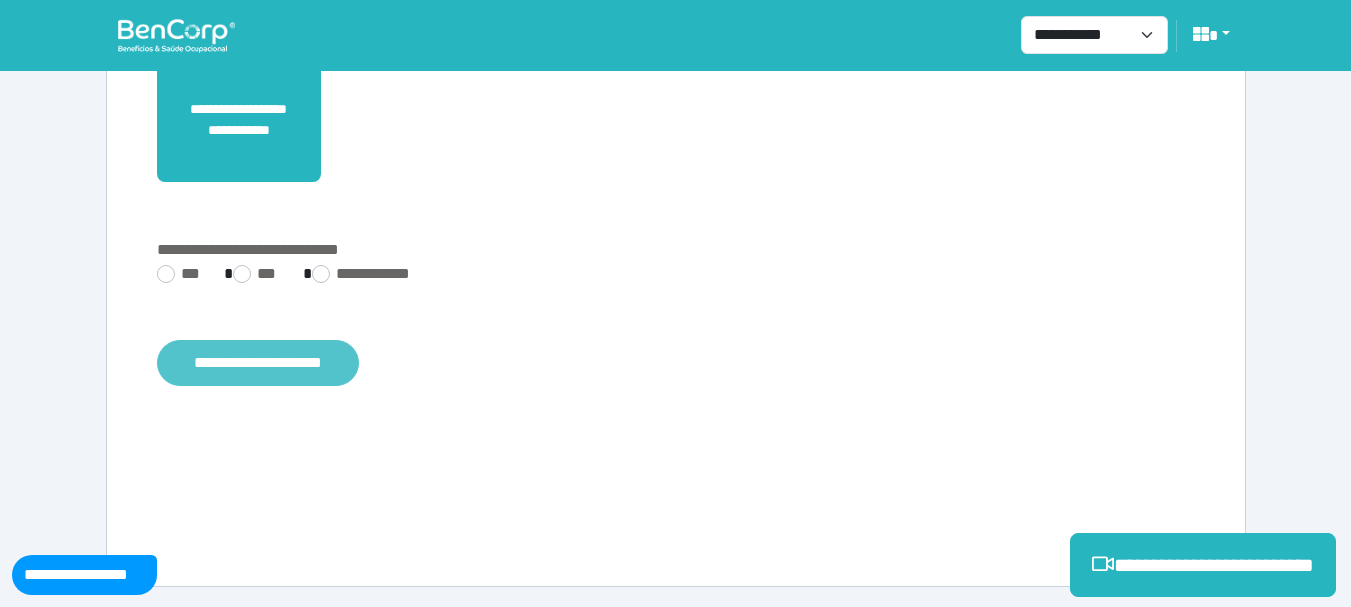 click on "**********" at bounding box center (258, 363) 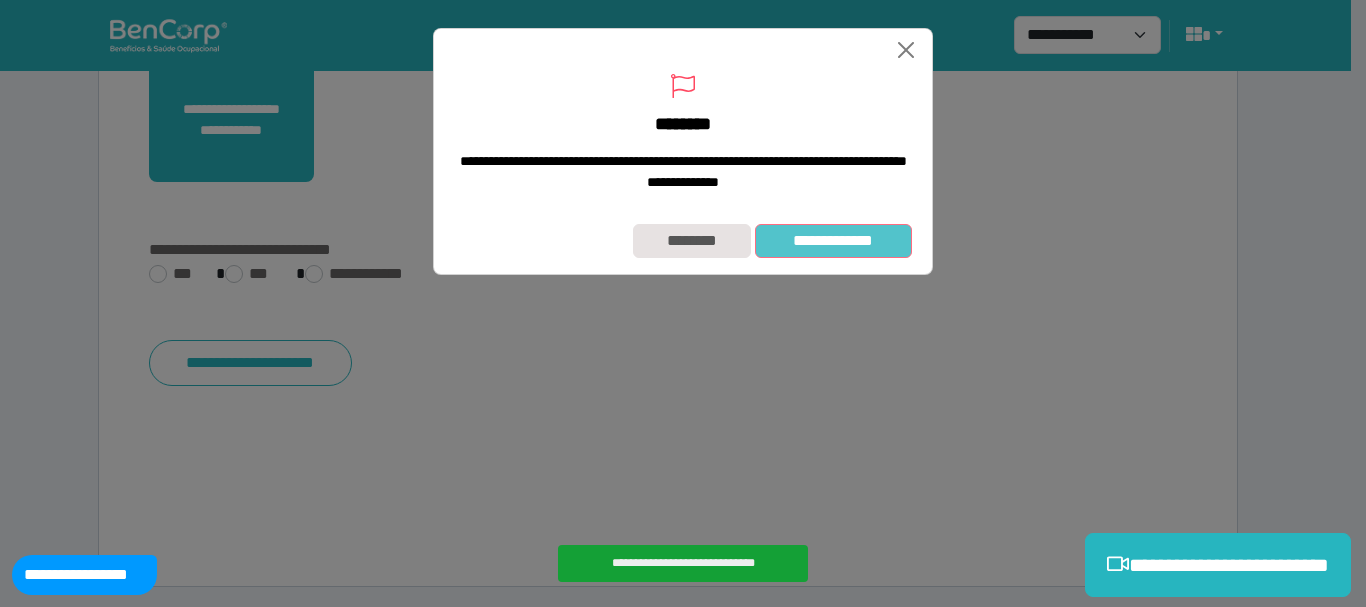 click on "**********" at bounding box center [833, 241] 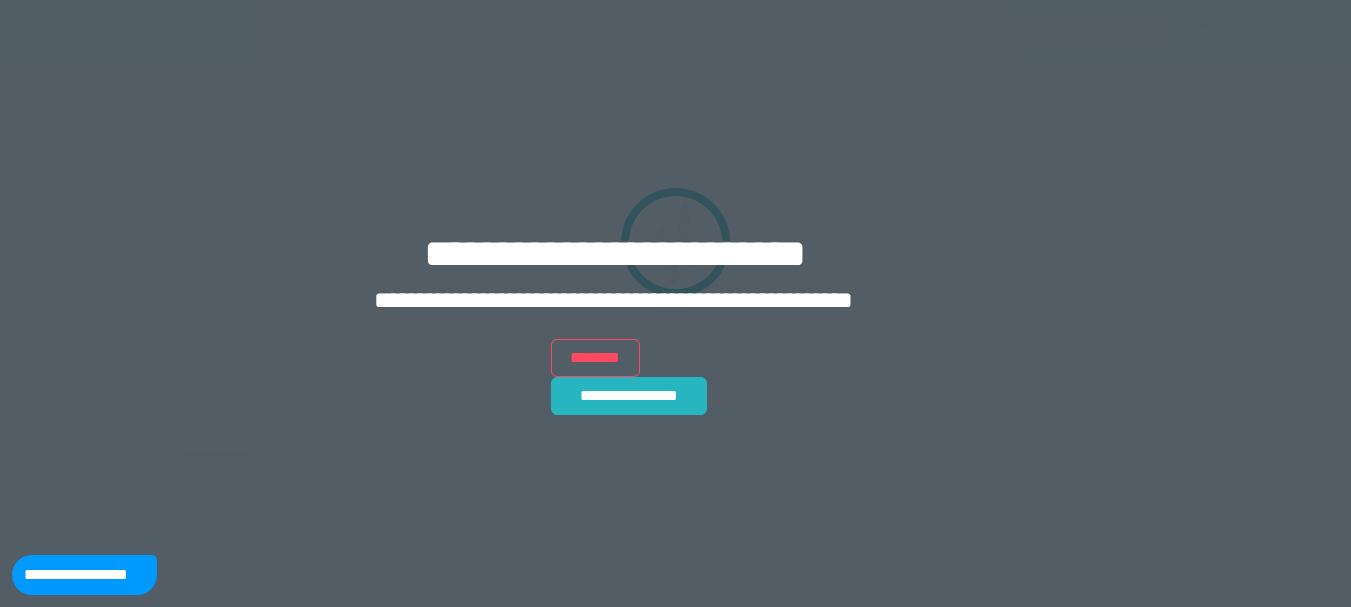 scroll, scrollTop: 0, scrollLeft: 0, axis: both 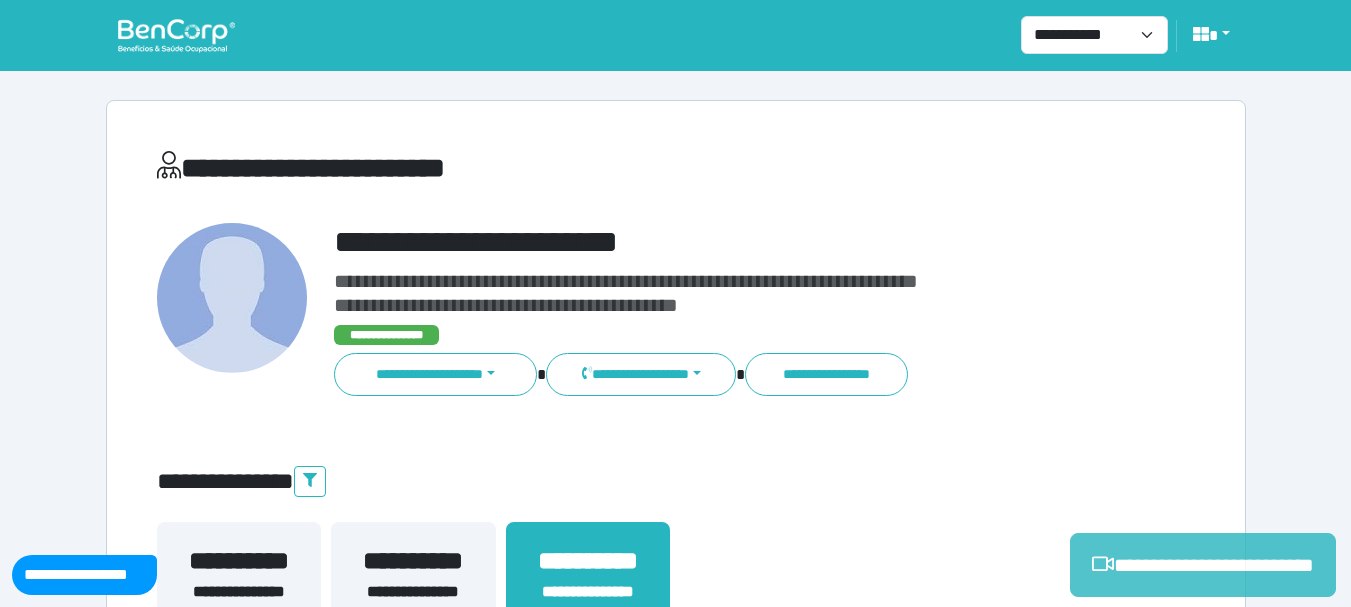 click on "**********" at bounding box center (1203, 565) 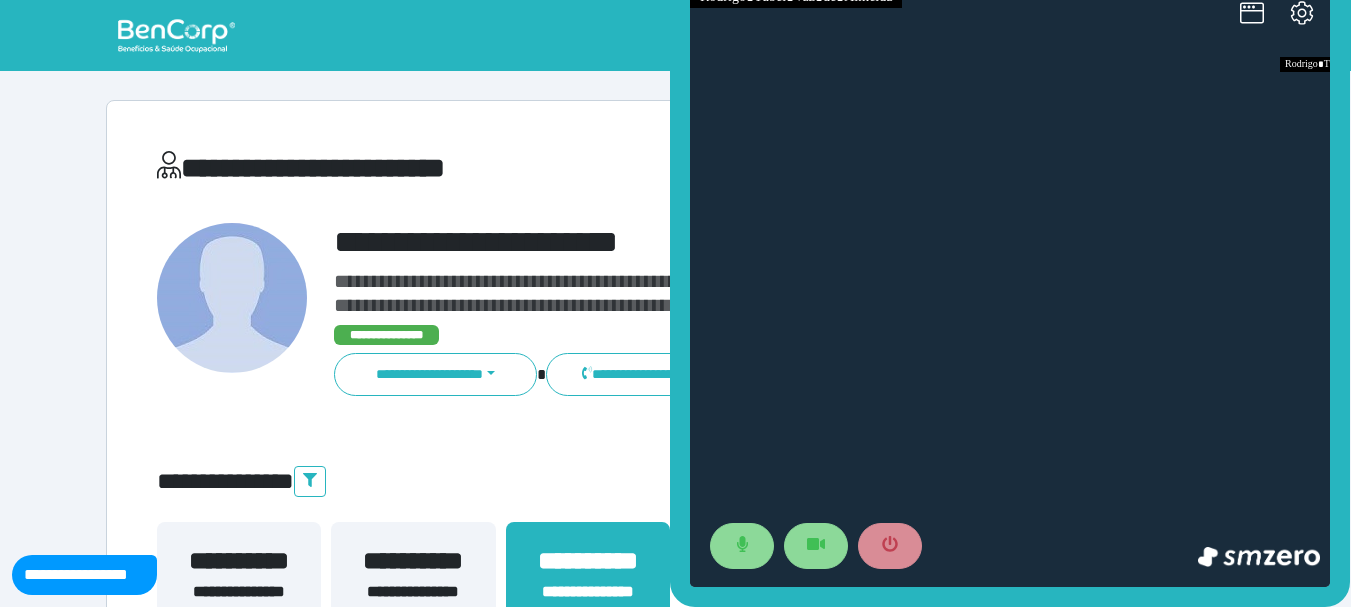scroll, scrollTop: 0, scrollLeft: 0, axis: both 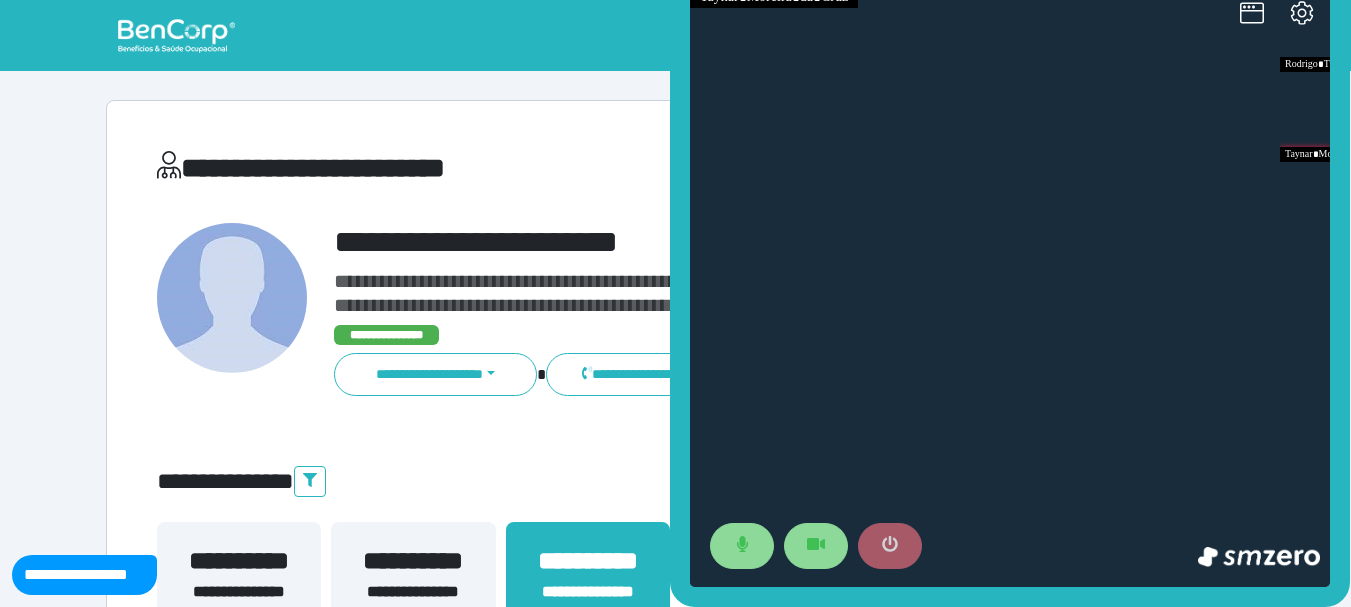 click at bounding box center [890, 546] 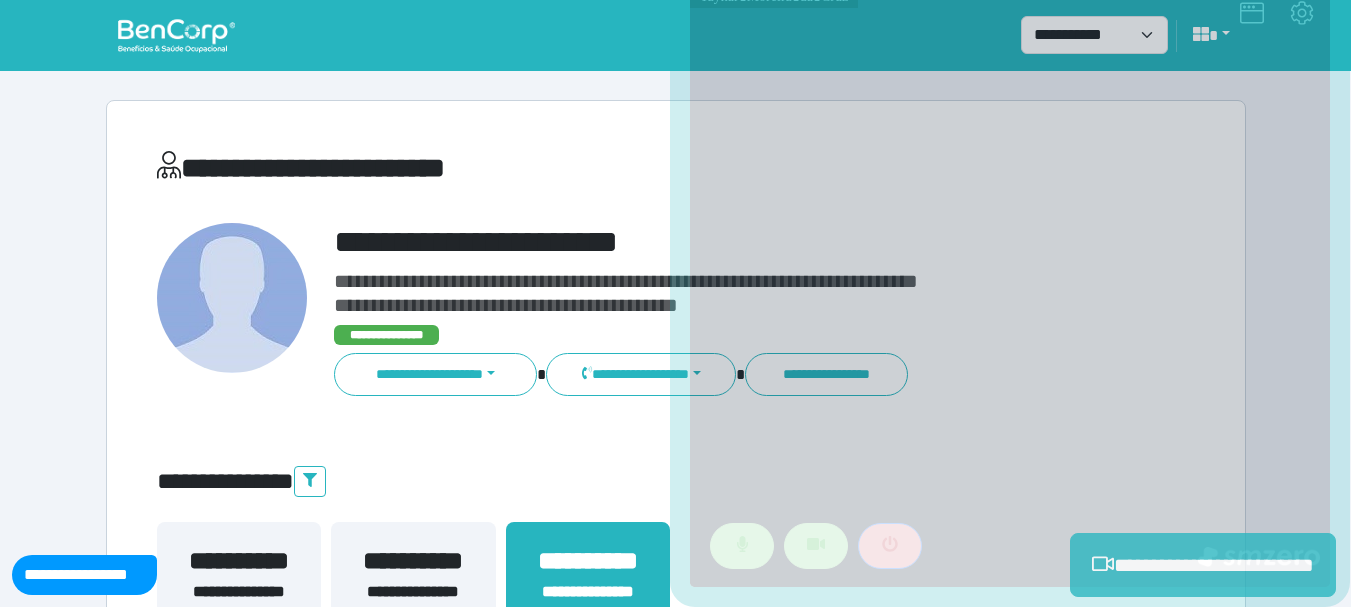 scroll, scrollTop: 529, scrollLeft: 0, axis: vertical 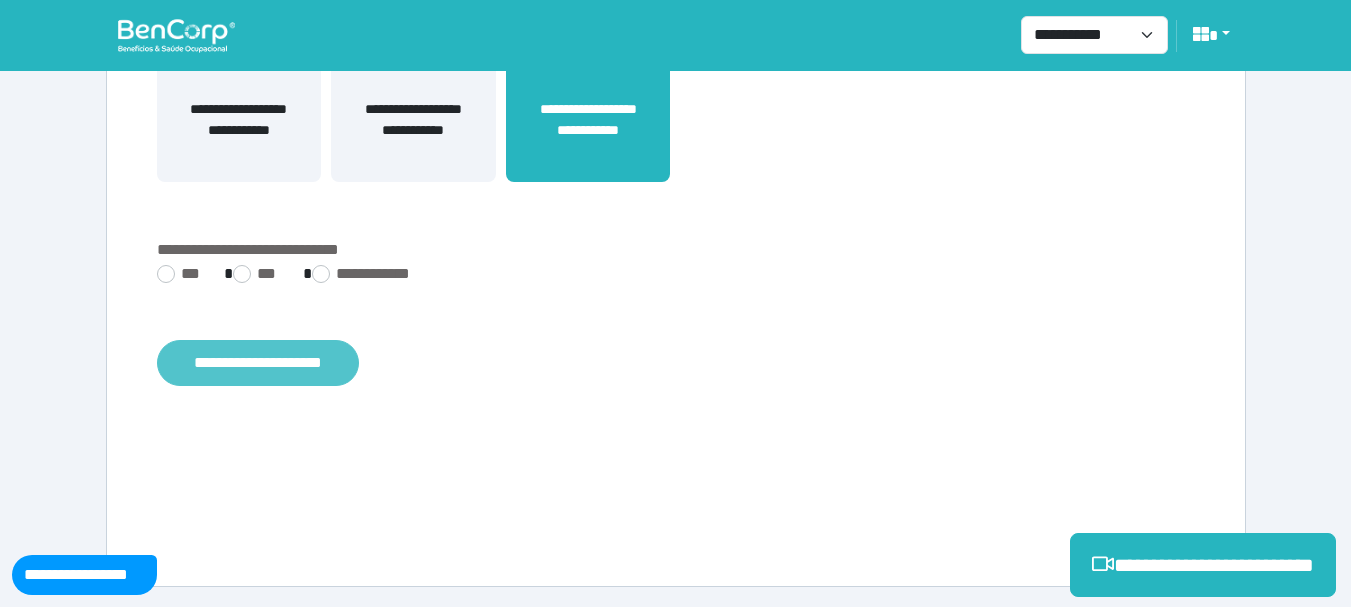 click on "**********" at bounding box center (258, 363) 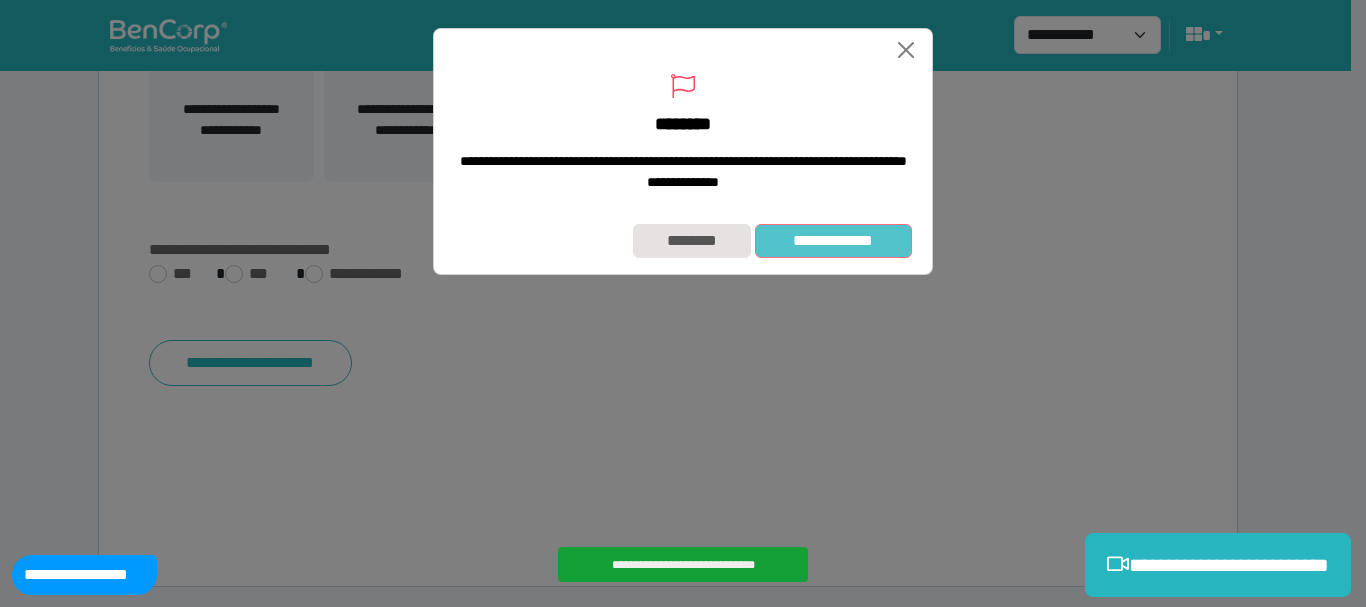 click on "**********" at bounding box center (833, 241) 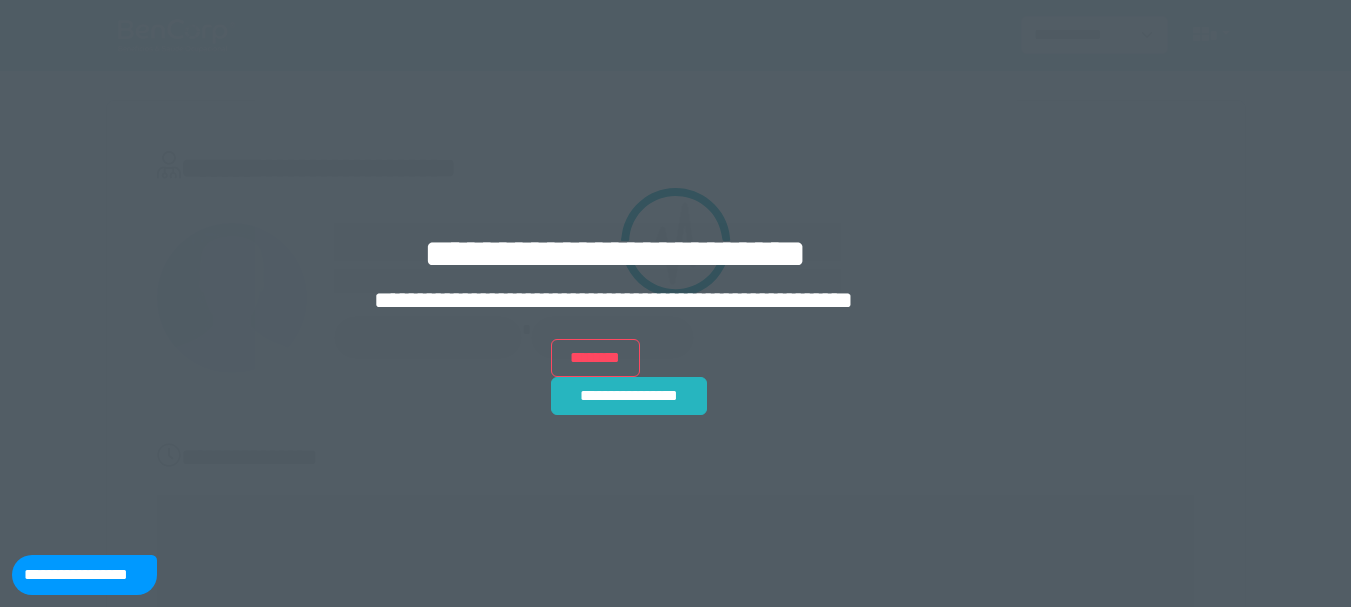 scroll, scrollTop: 0, scrollLeft: 0, axis: both 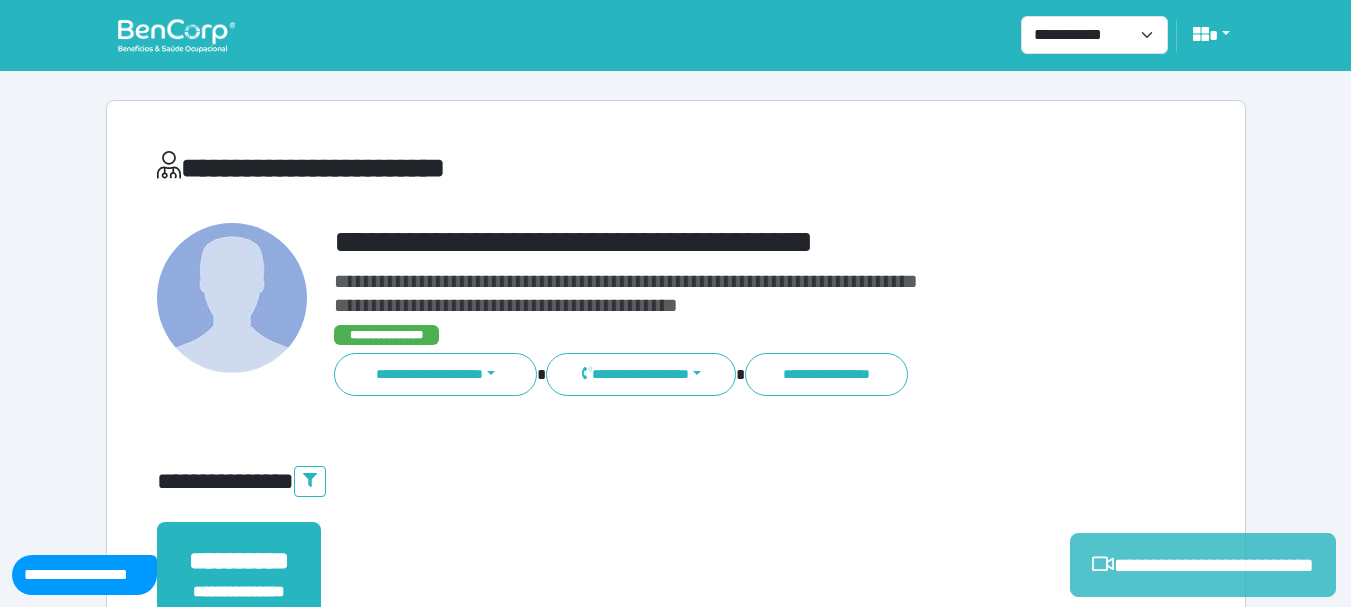 click on "**********" at bounding box center [1203, 565] 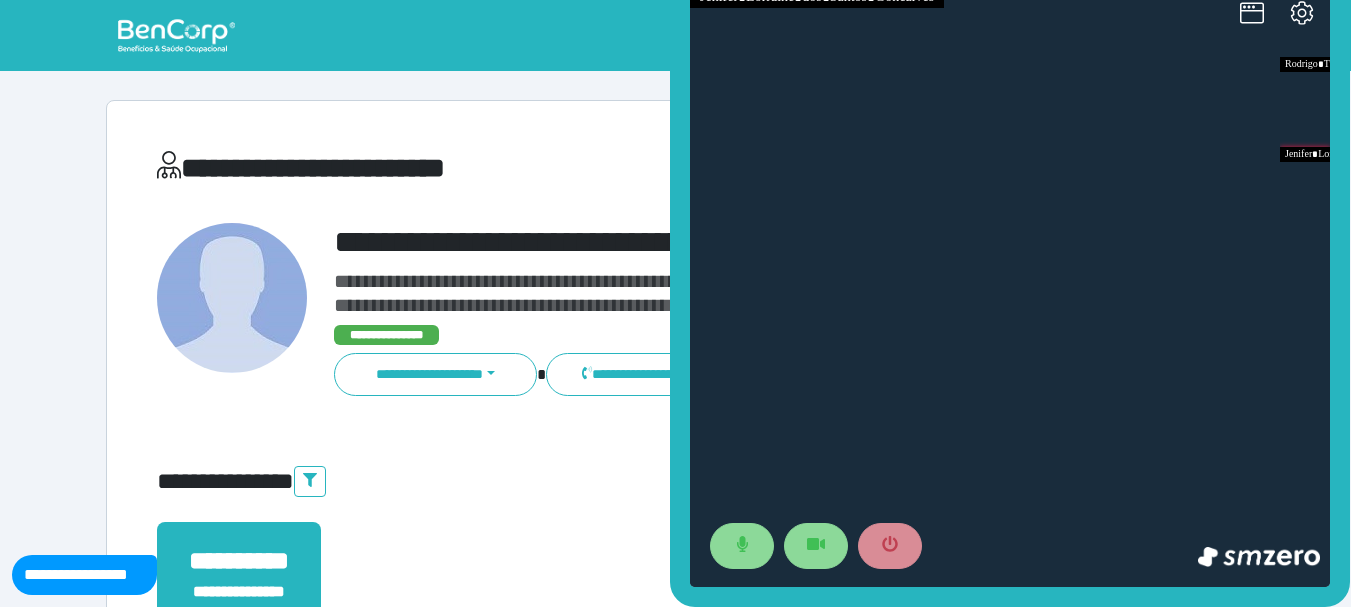 scroll, scrollTop: 0, scrollLeft: 0, axis: both 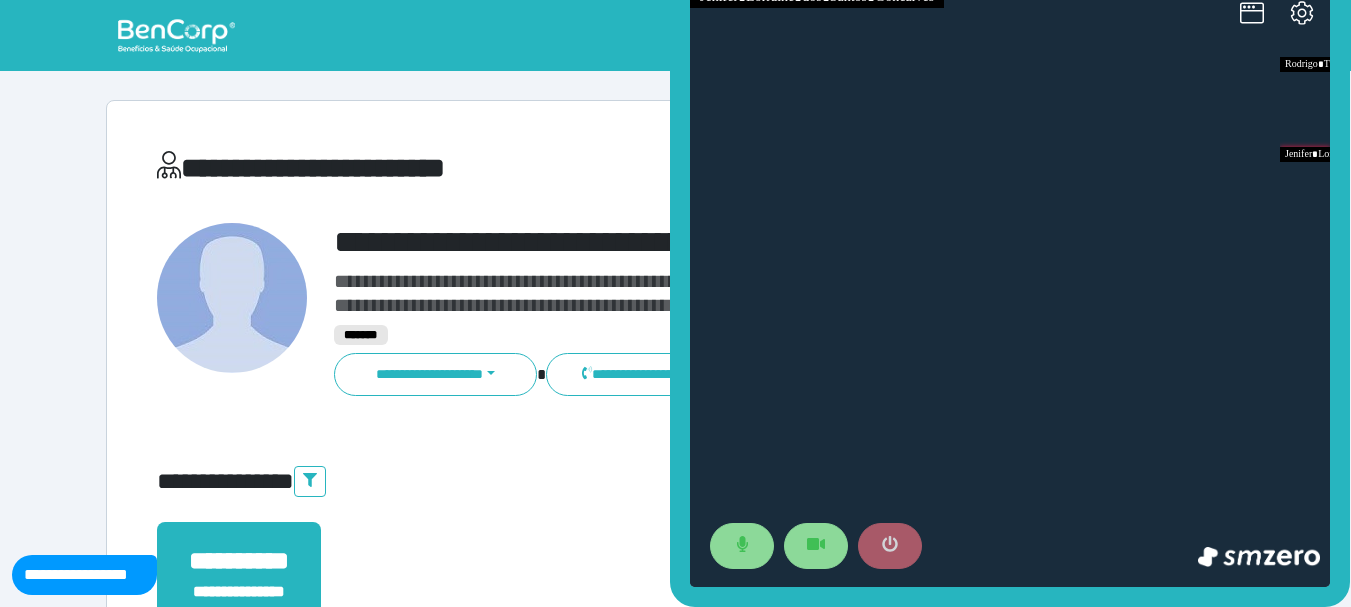 click at bounding box center (890, 546) 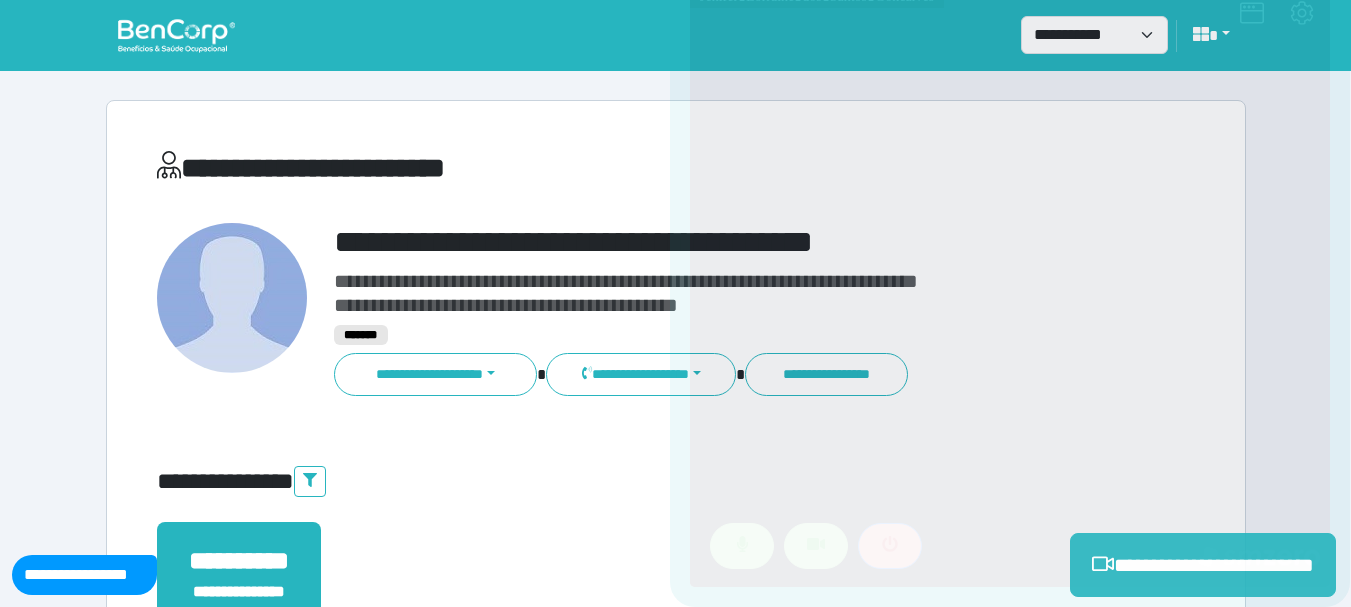 scroll, scrollTop: 529, scrollLeft: 0, axis: vertical 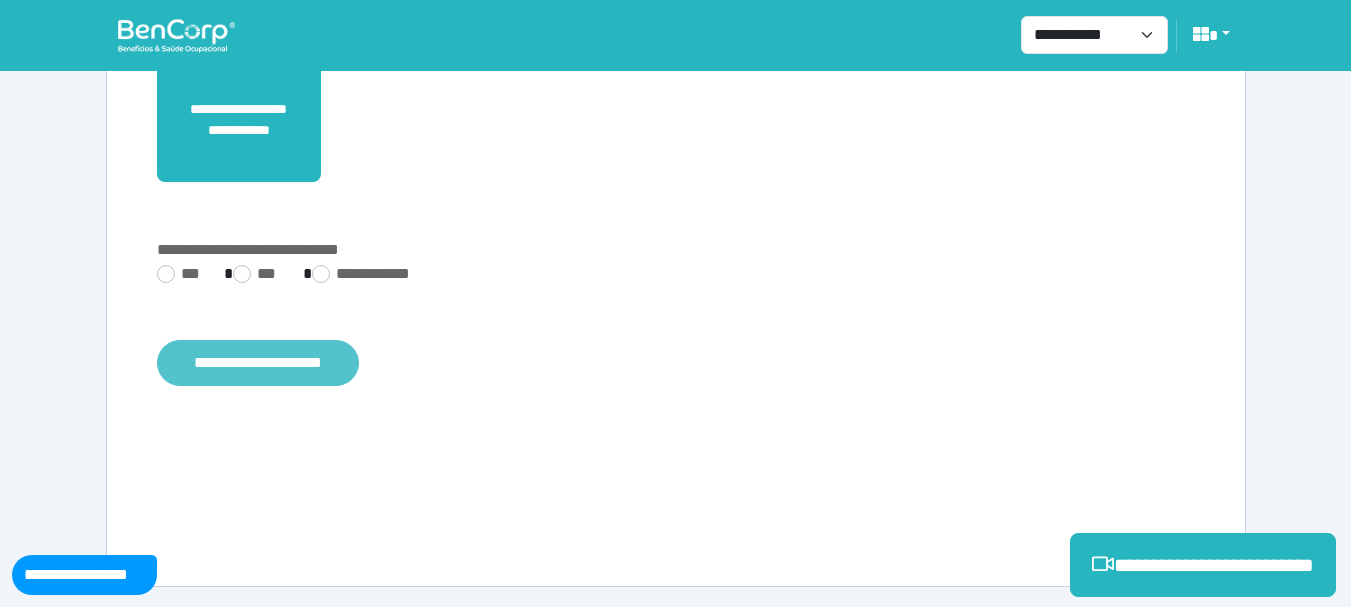 click on "**********" at bounding box center (258, 363) 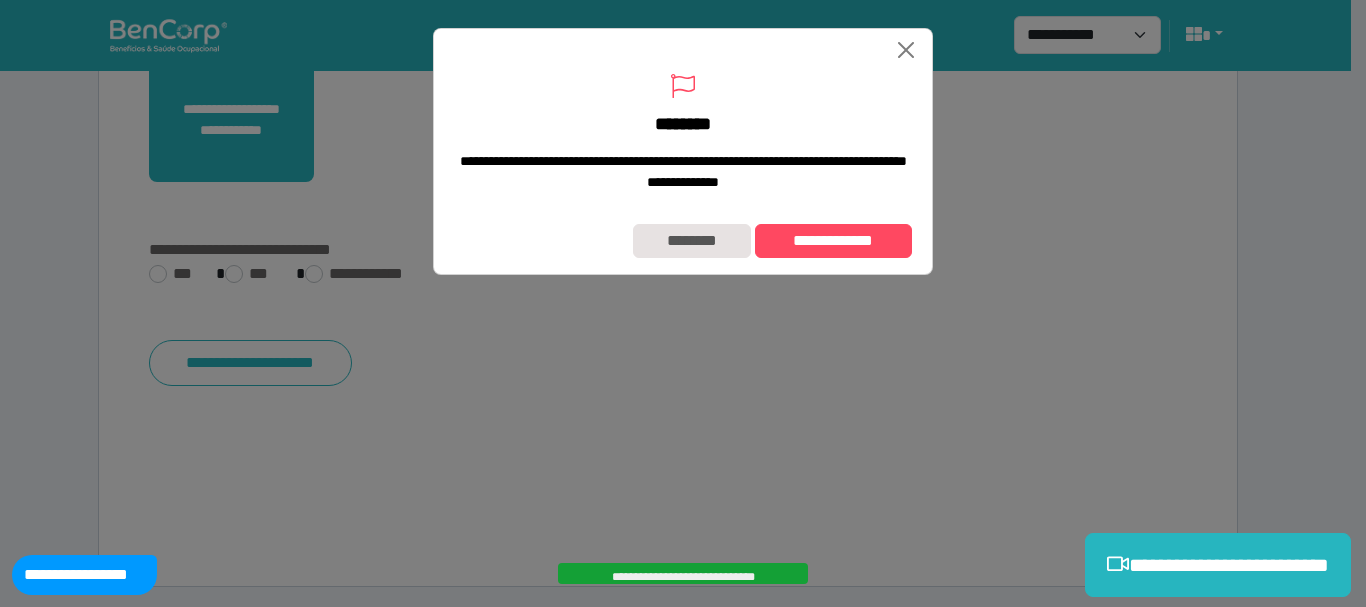click on "**********" at bounding box center (683, 241) 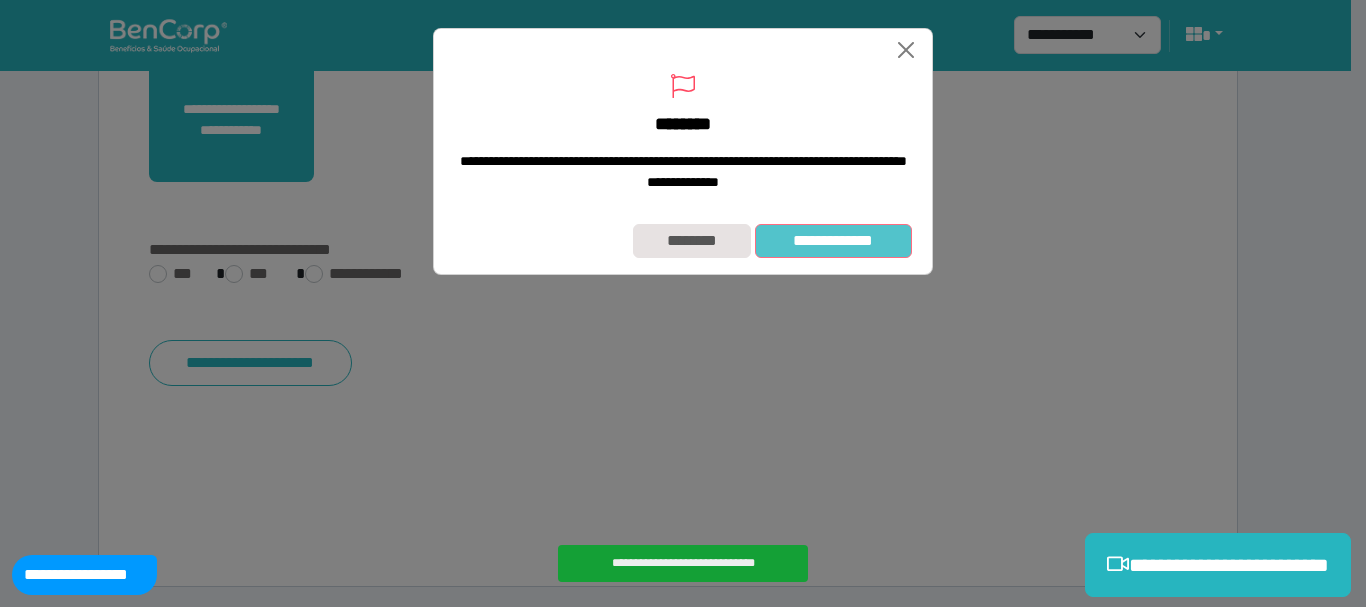 click on "**********" at bounding box center (833, 241) 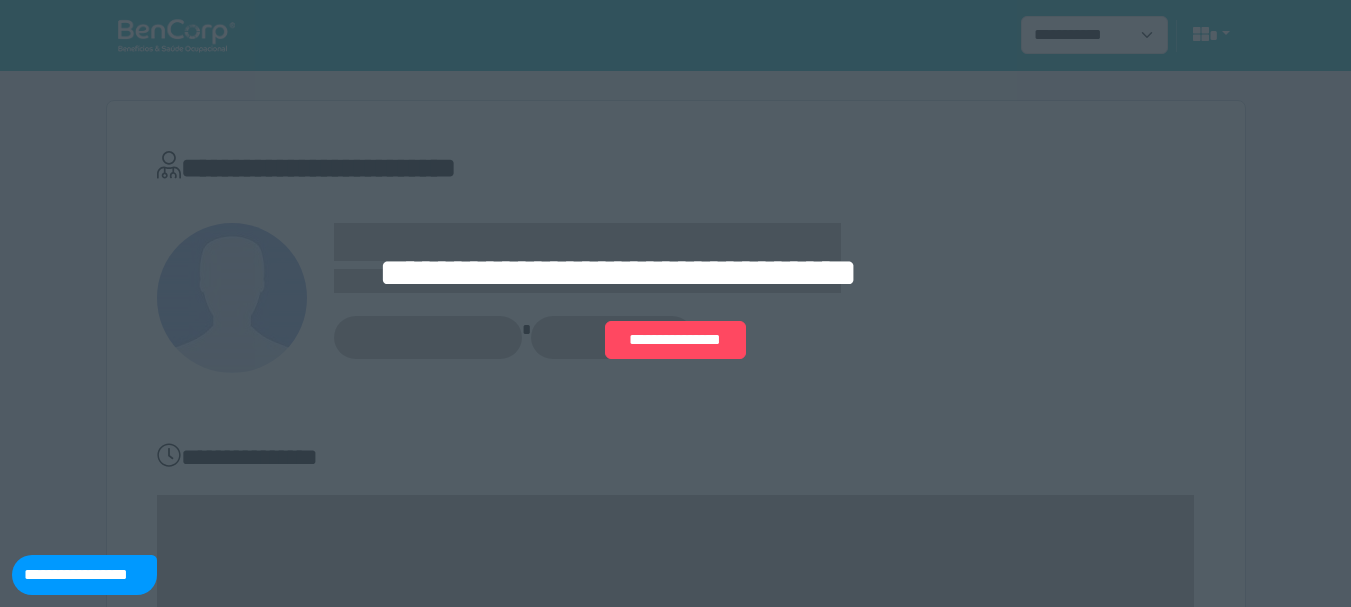 scroll, scrollTop: 0, scrollLeft: 0, axis: both 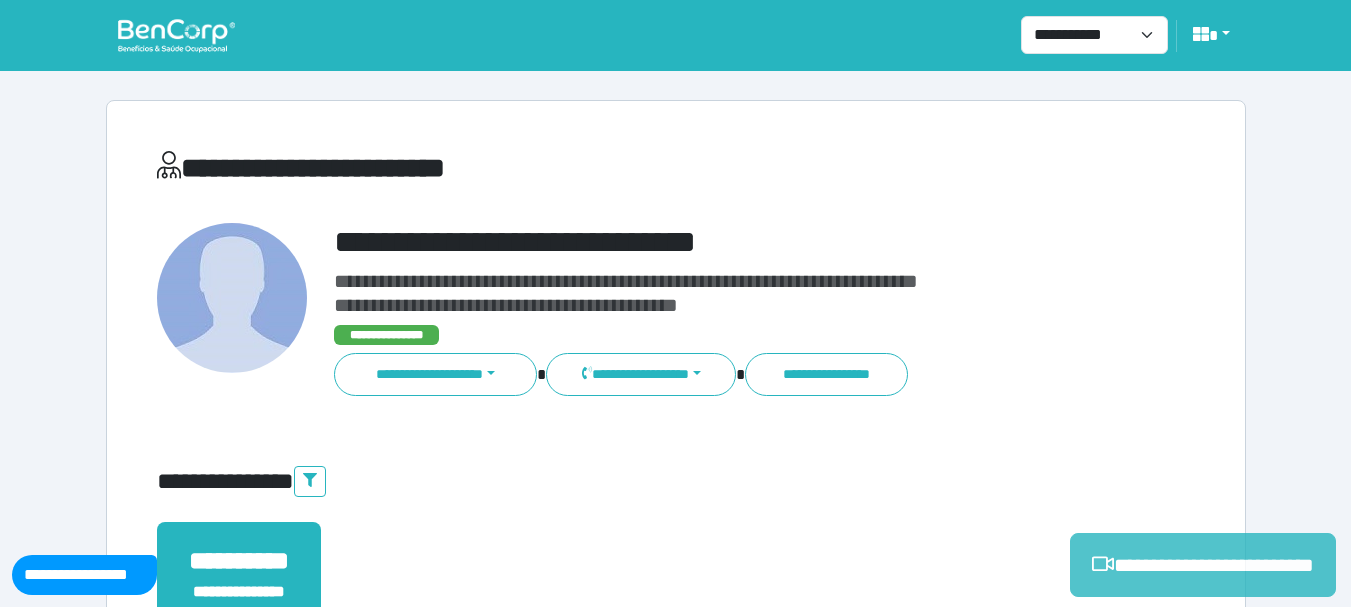 click on "**********" at bounding box center [1203, 565] 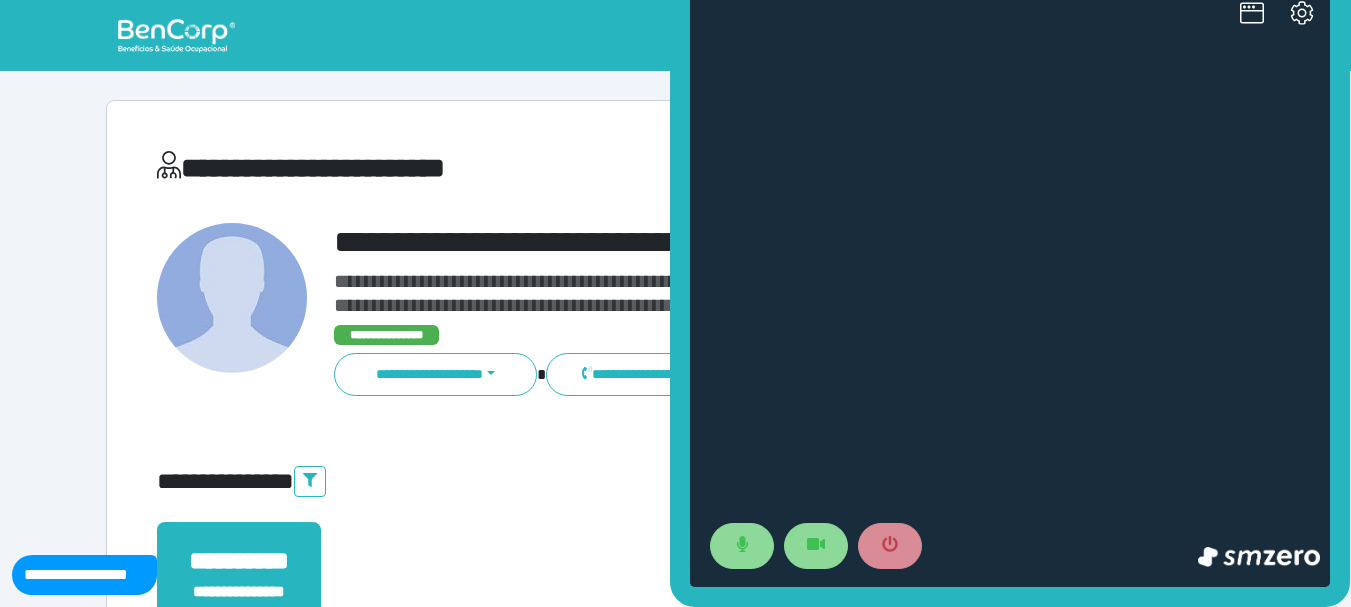 scroll, scrollTop: 0, scrollLeft: 0, axis: both 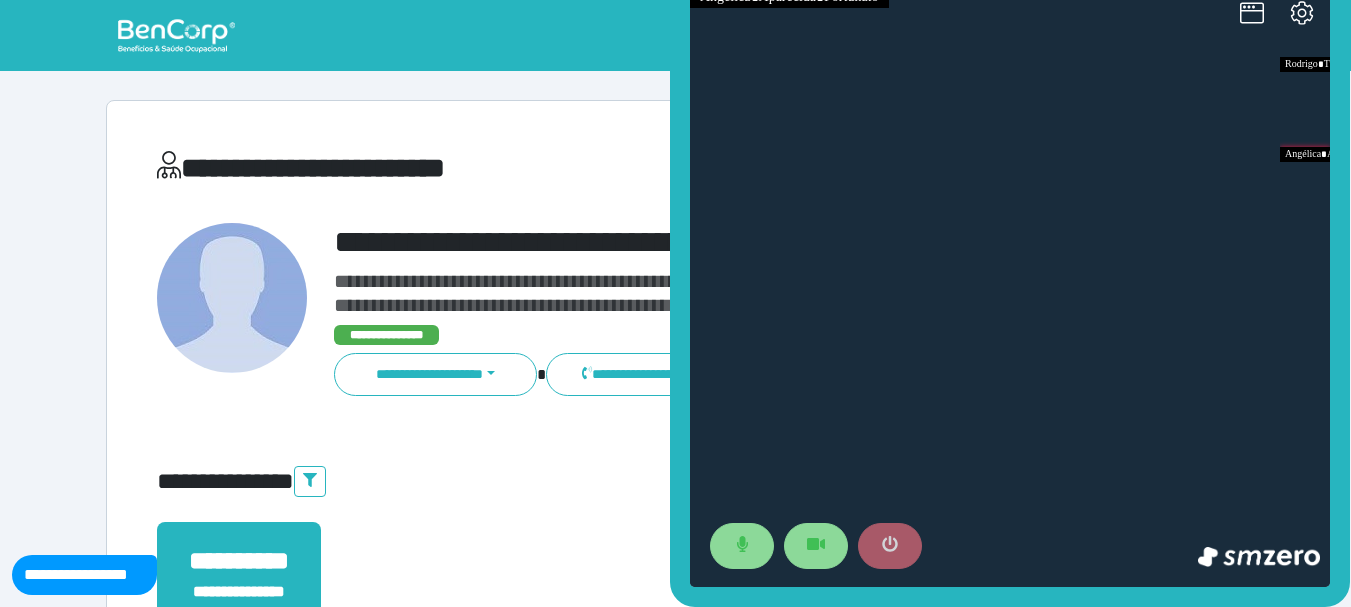 click at bounding box center (890, 546) 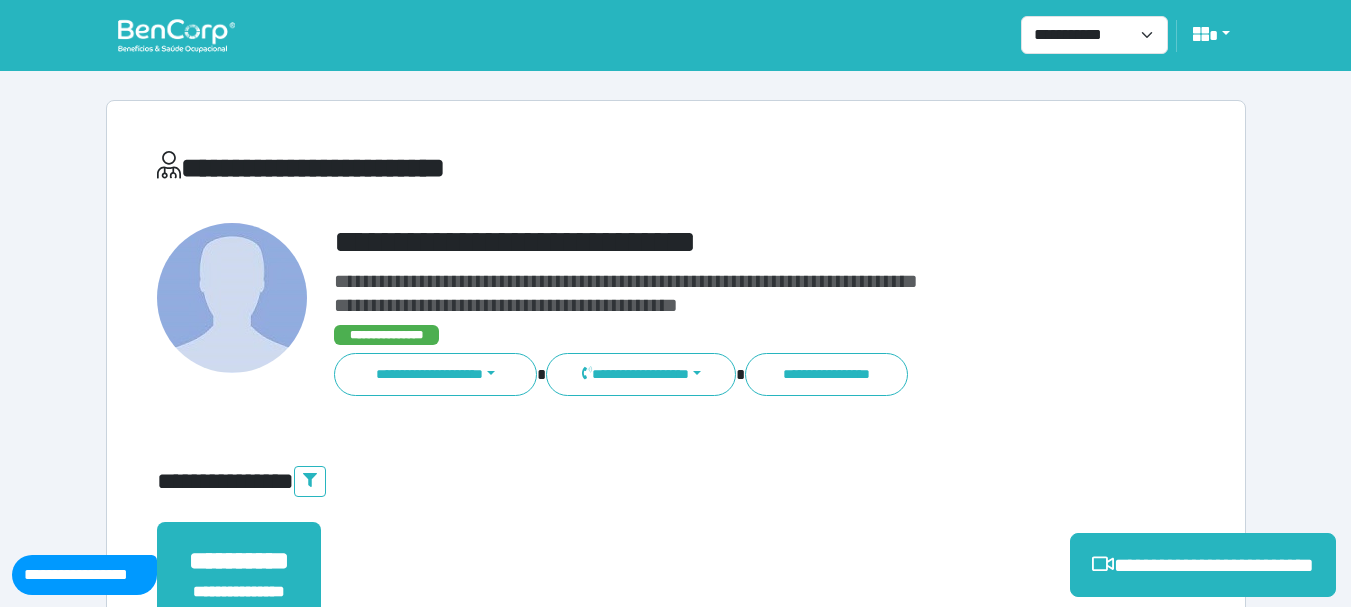 scroll, scrollTop: 529, scrollLeft: 0, axis: vertical 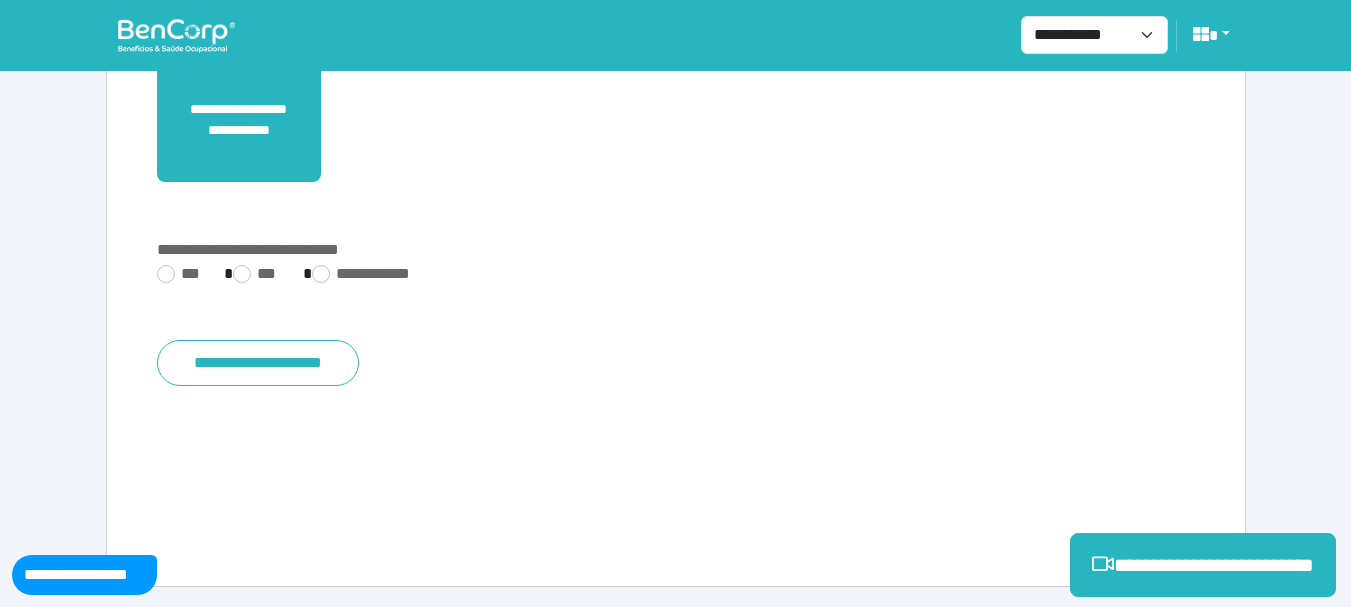 click on "**********" at bounding box center (676, 306) 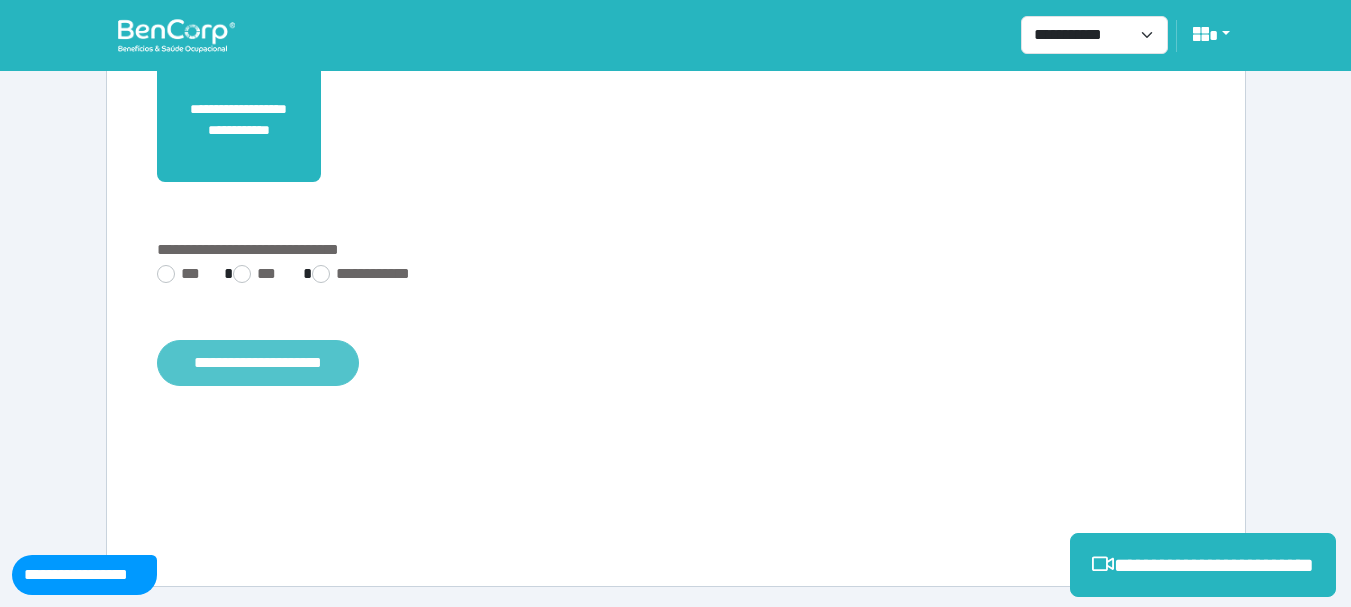 click on "**********" at bounding box center [258, 363] 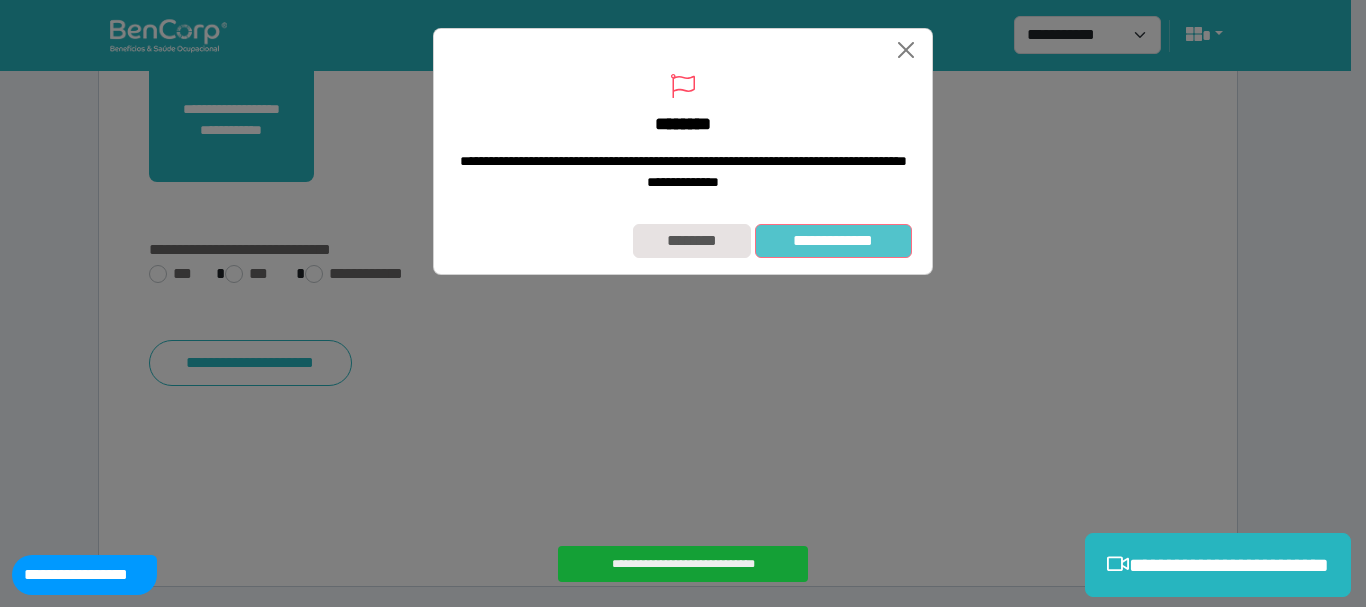 click on "**********" at bounding box center [833, 241] 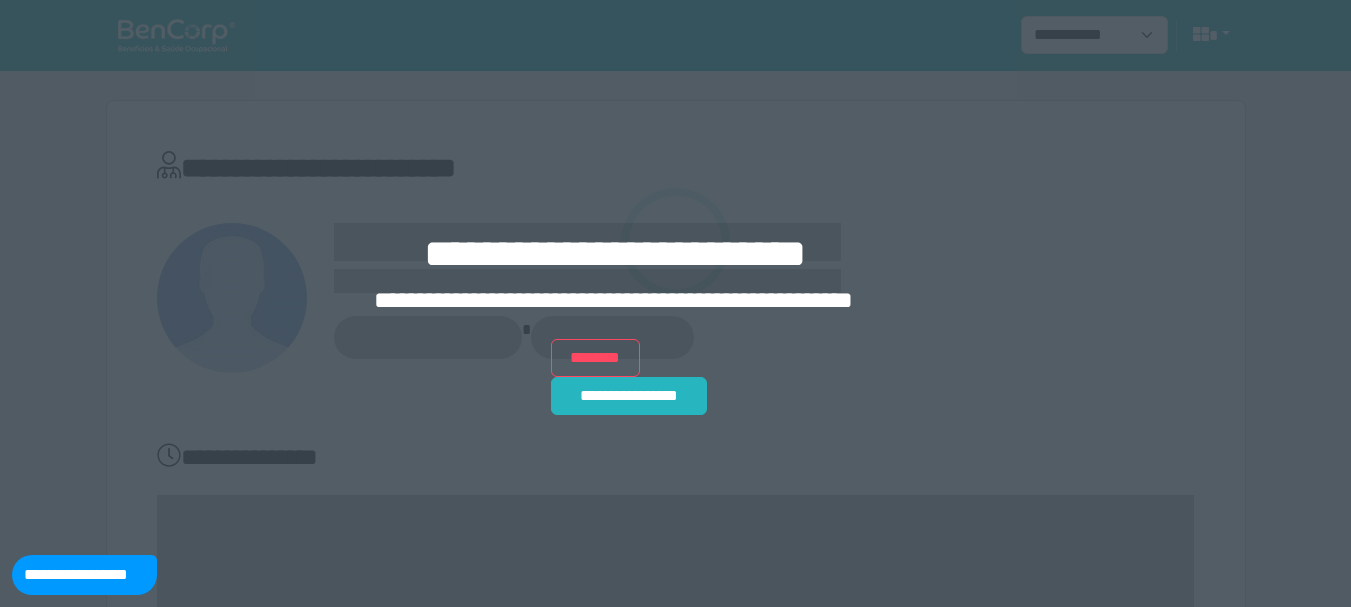 scroll, scrollTop: 0, scrollLeft: 0, axis: both 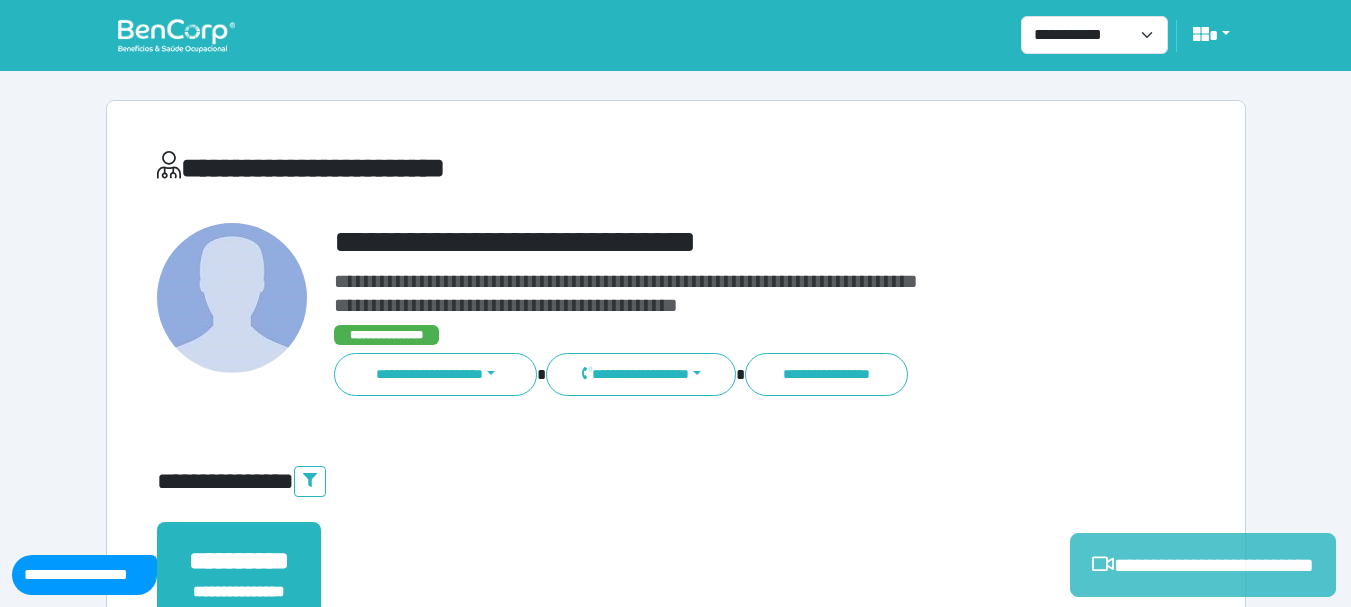 click 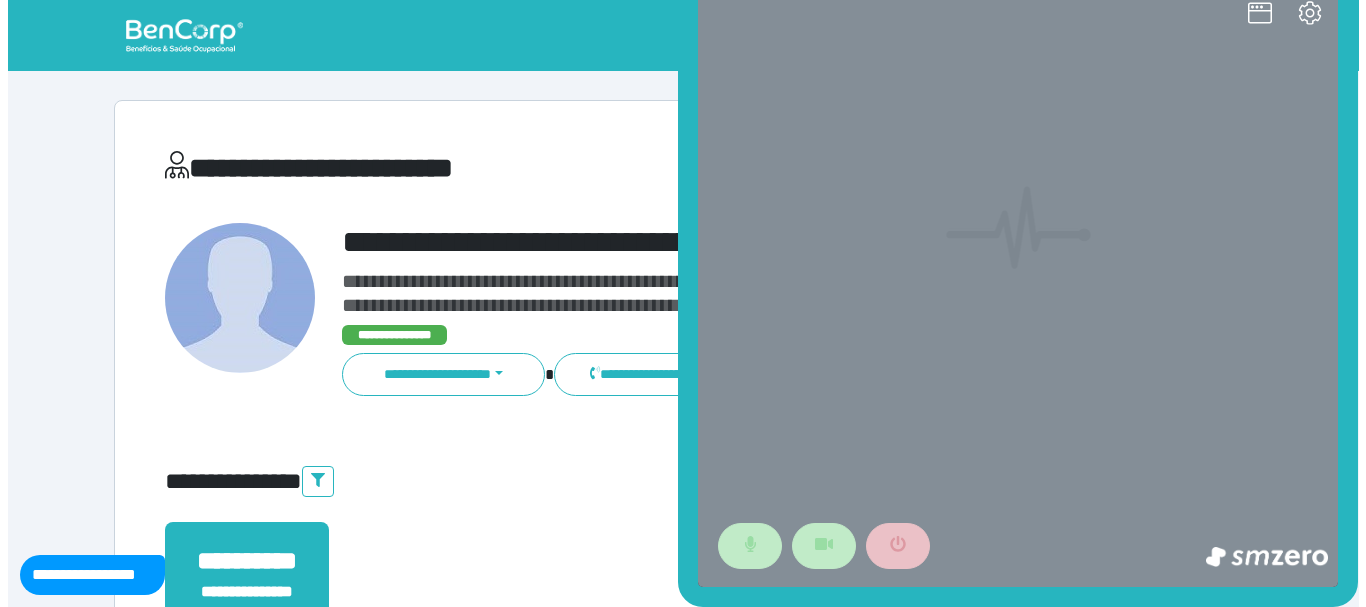 scroll, scrollTop: 0, scrollLeft: 0, axis: both 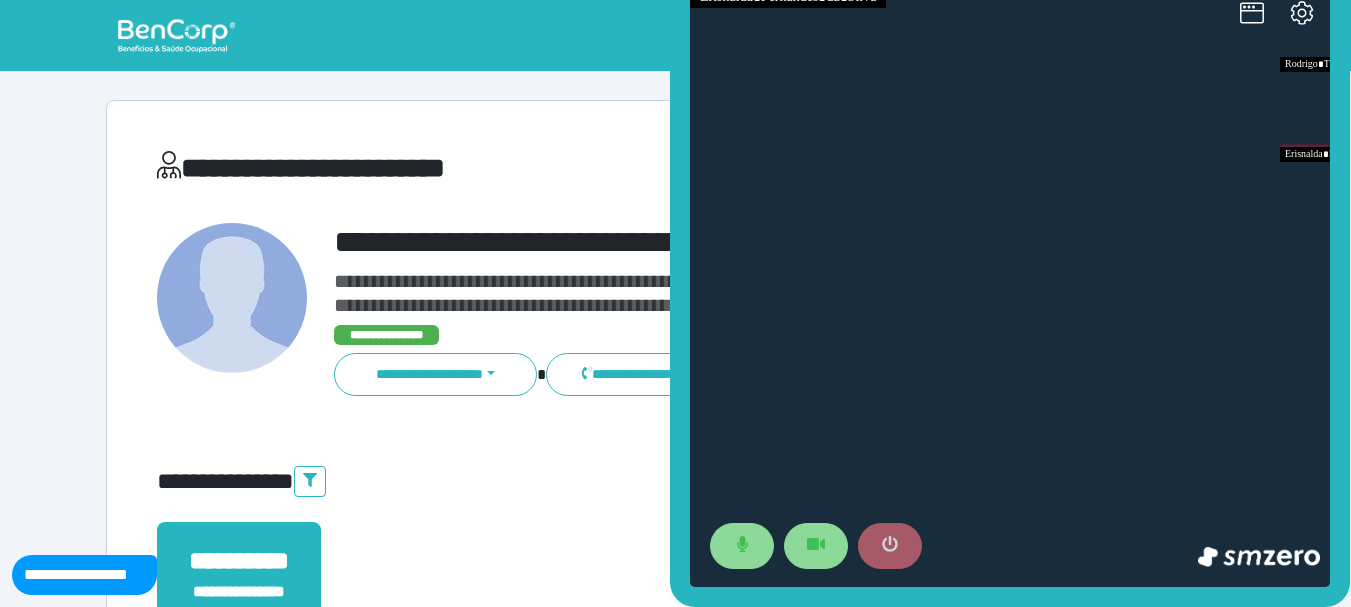 click at bounding box center [890, 546] 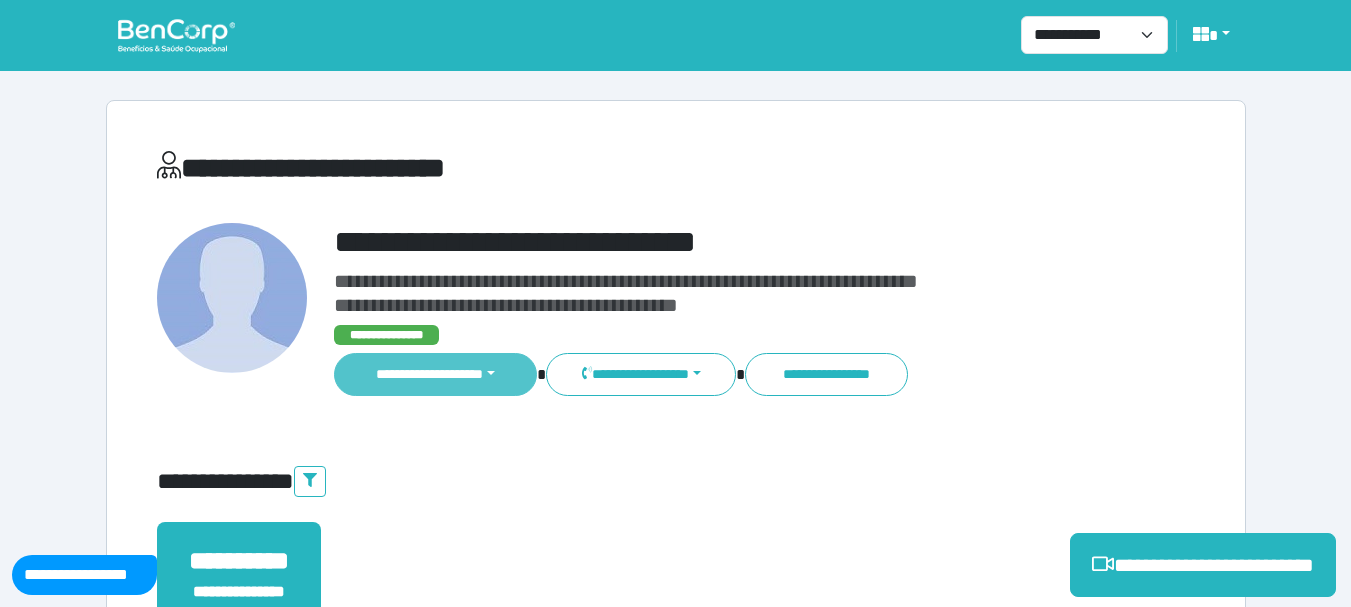 click on "**********" at bounding box center (436, 374) 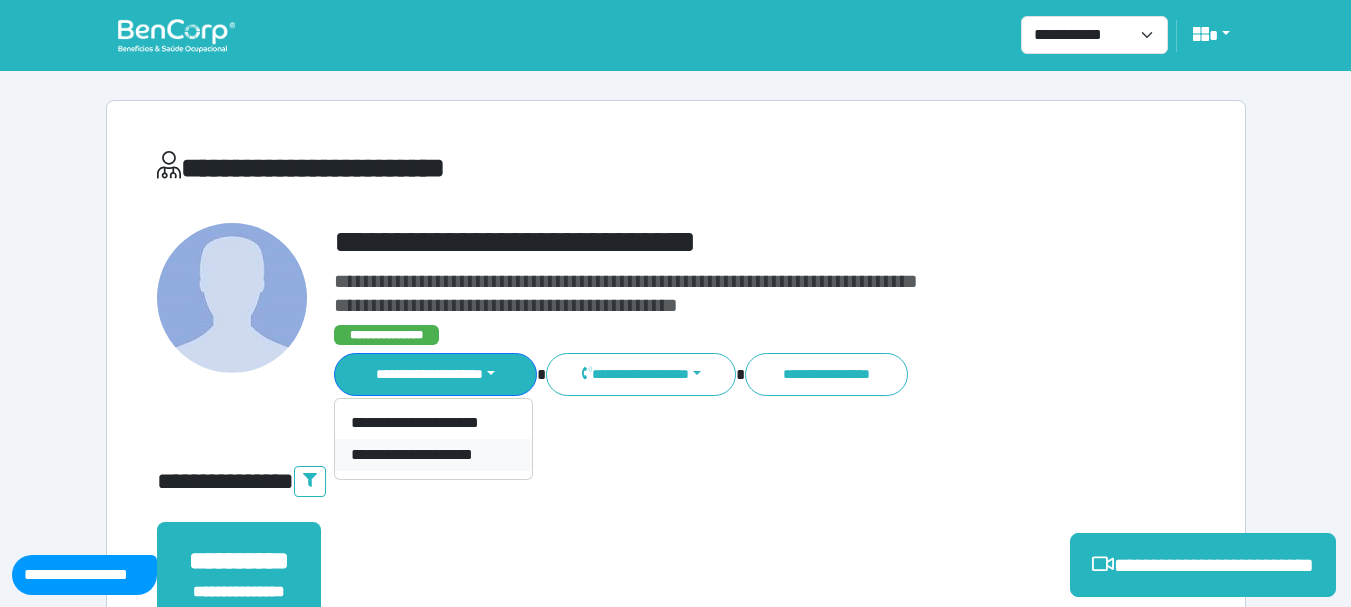 click on "**********" at bounding box center [433, 455] 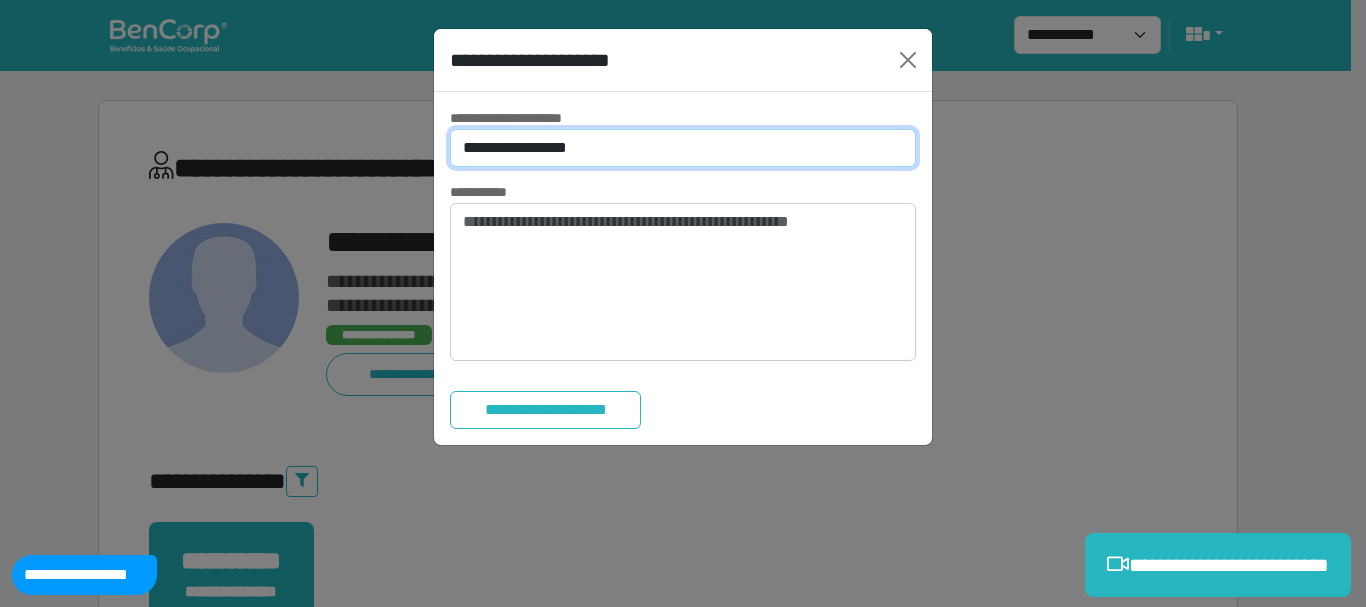 click on "**********" at bounding box center [683, 148] 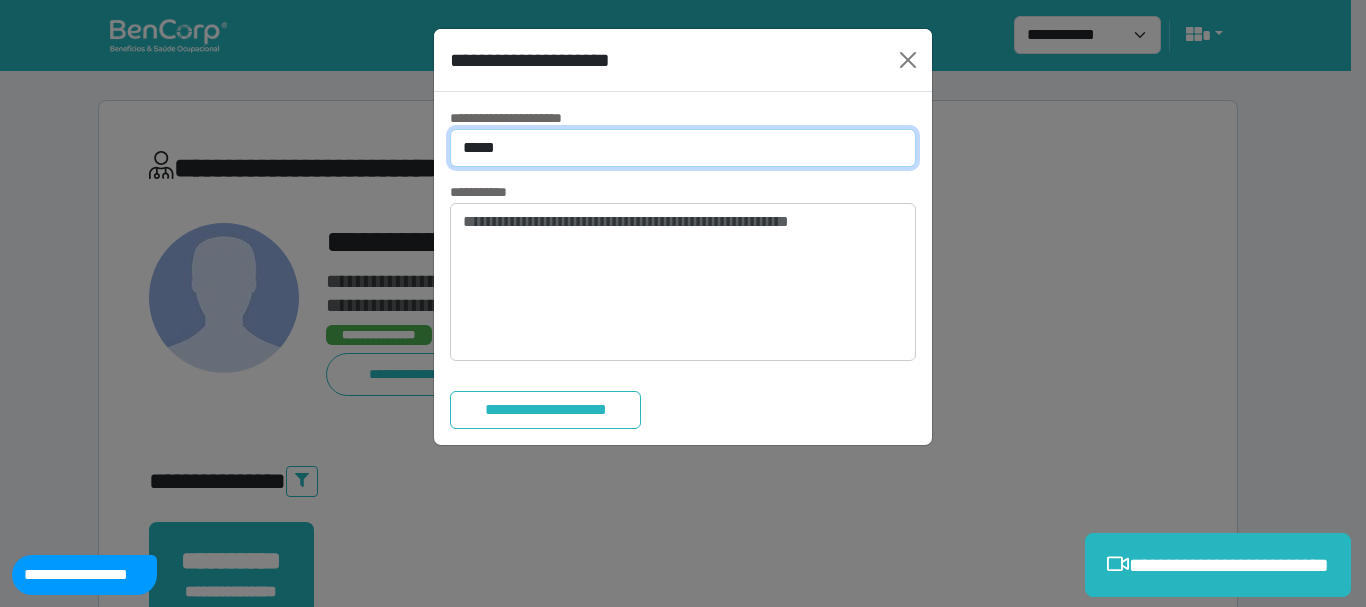 click on "**********" at bounding box center (683, 148) 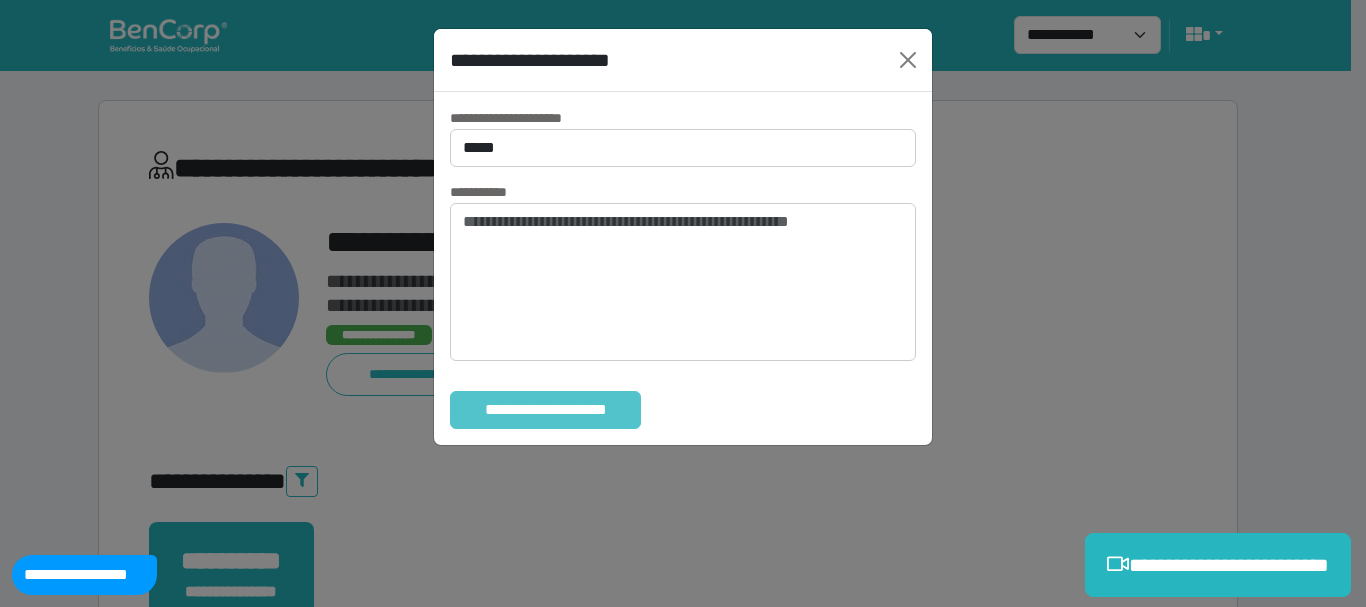click on "**********" at bounding box center [545, 410] 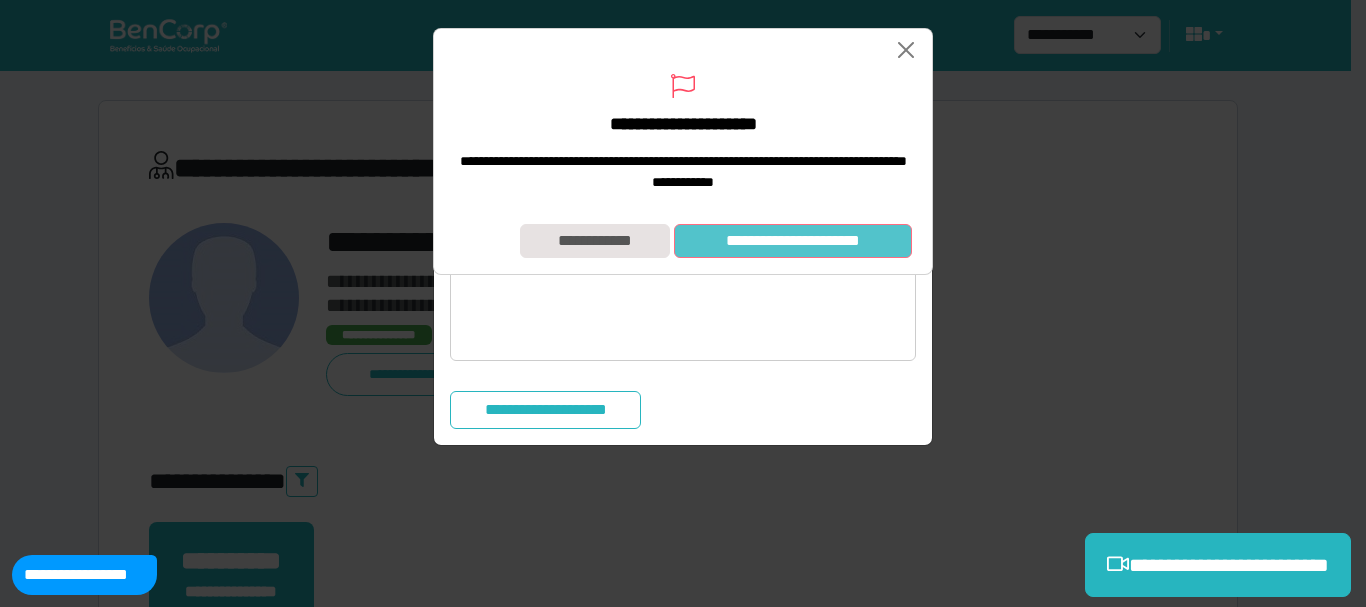 click on "**********" at bounding box center (793, 241) 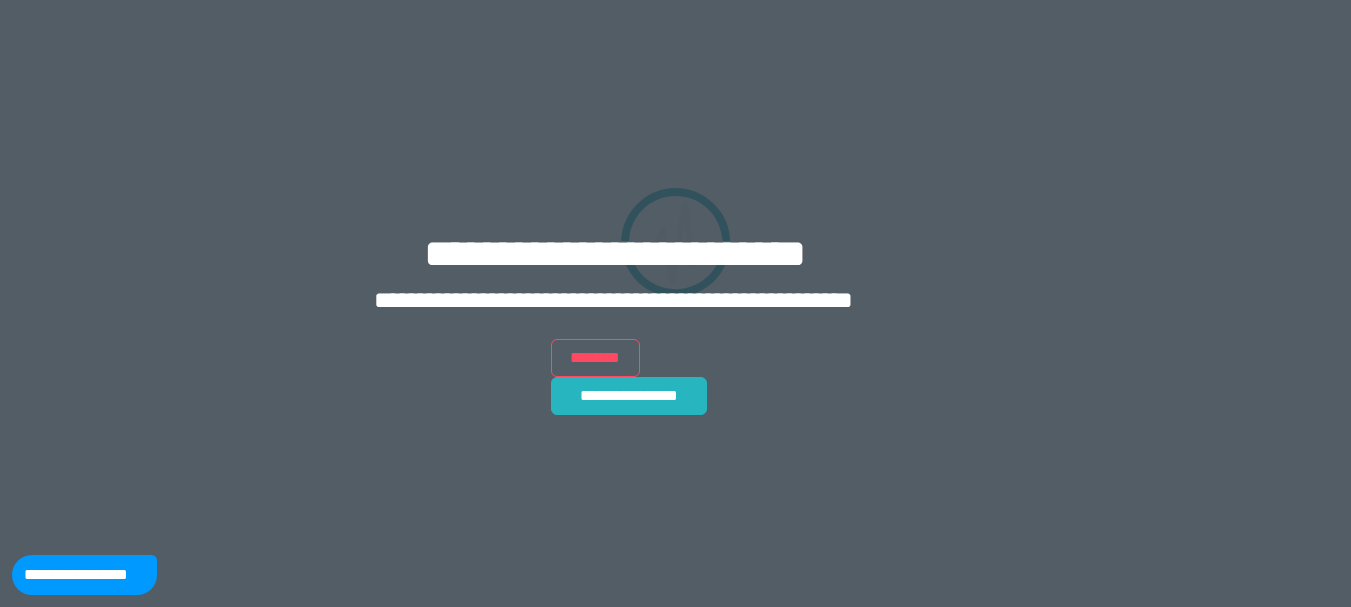scroll, scrollTop: 0, scrollLeft: 0, axis: both 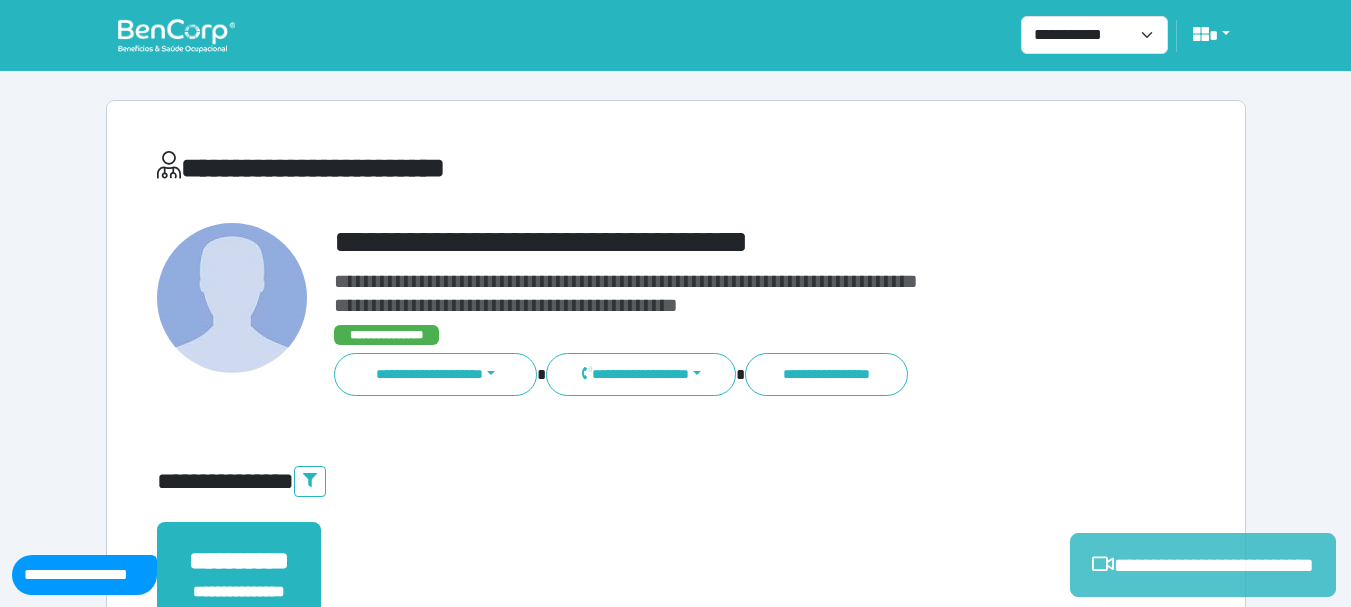 click on "**********" at bounding box center (1203, 565) 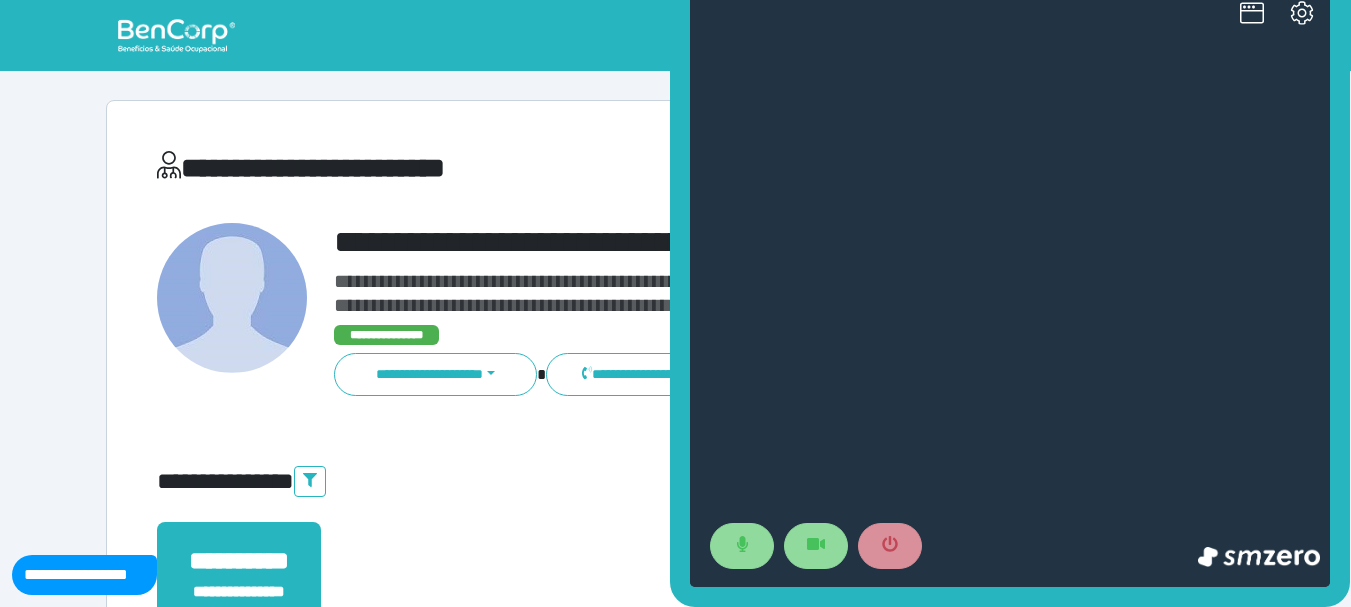 scroll, scrollTop: 0, scrollLeft: 0, axis: both 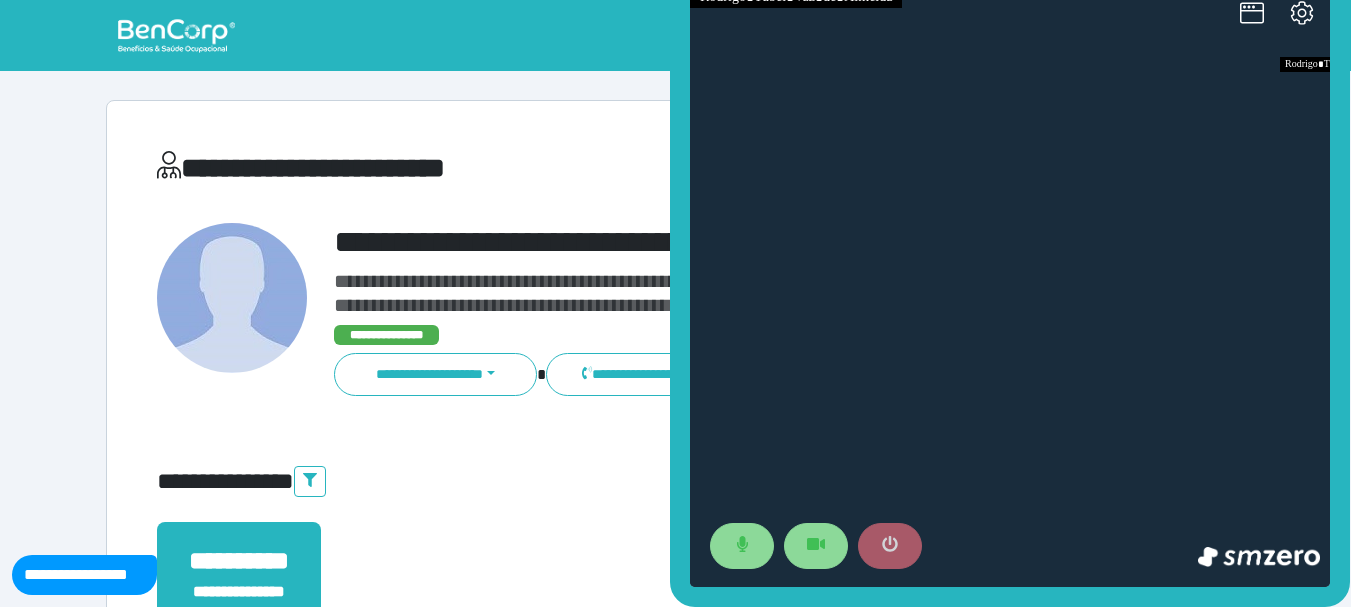 click at bounding box center [890, 546] 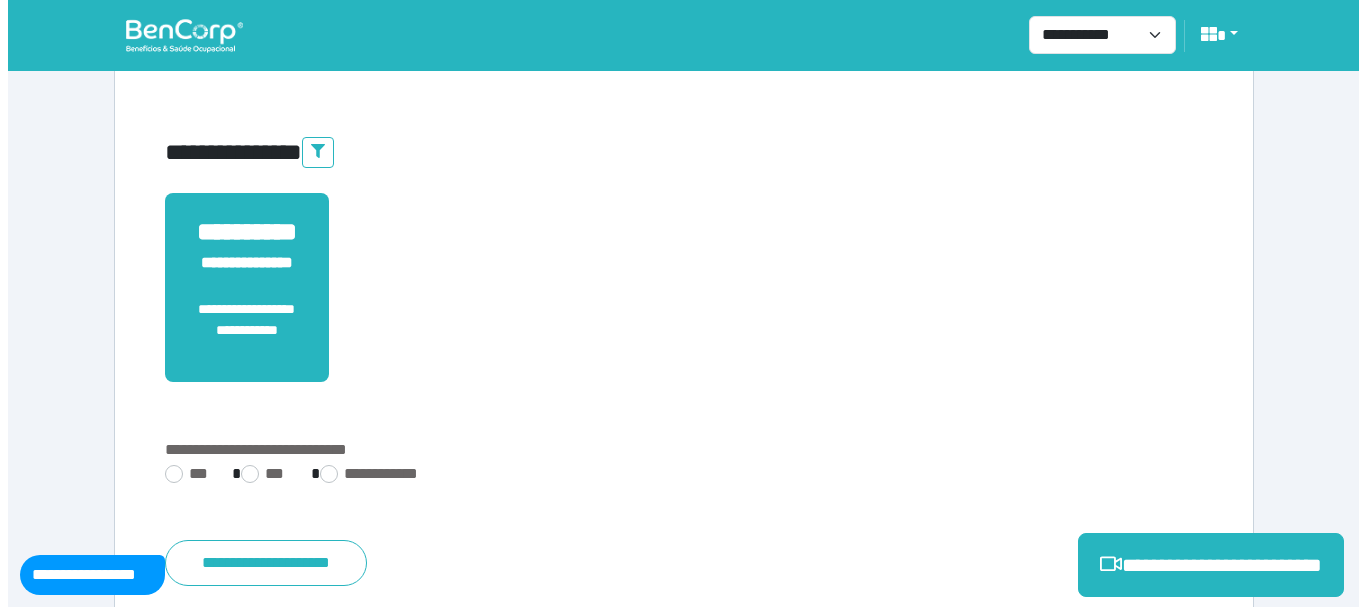 scroll, scrollTop: 0, scrollLeft: 0, axis: both 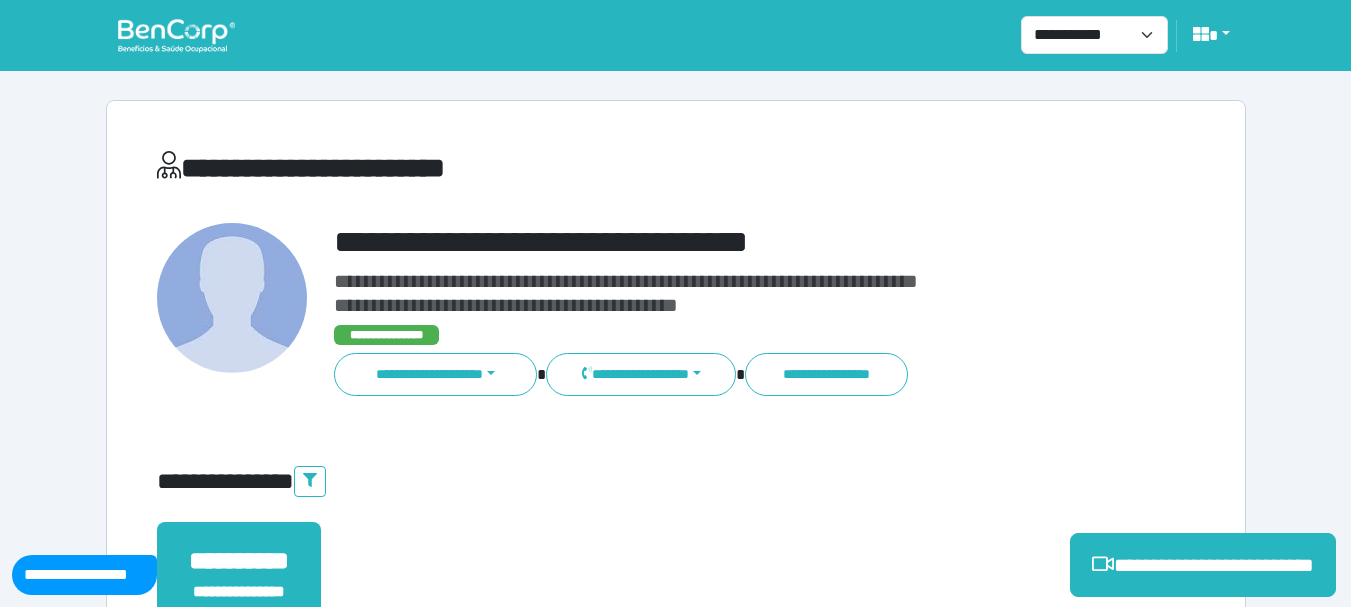 click on "**********" at bounding box center [676, 608] 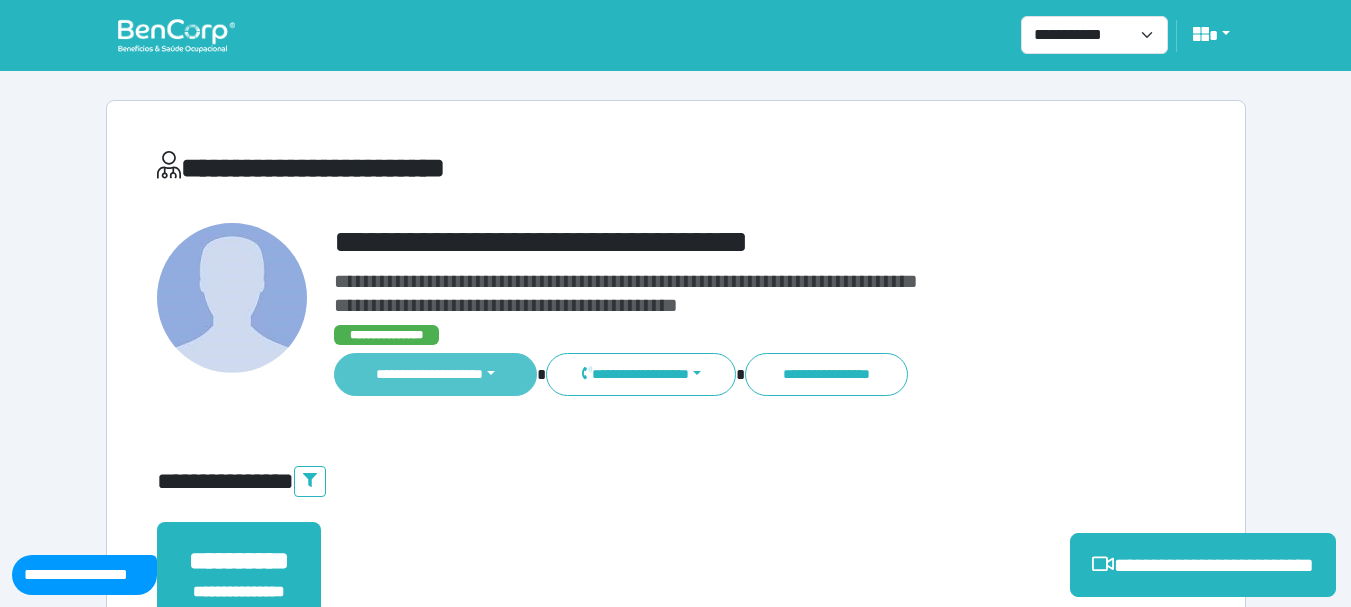 click on "**********" at bounding box center [436, 374] 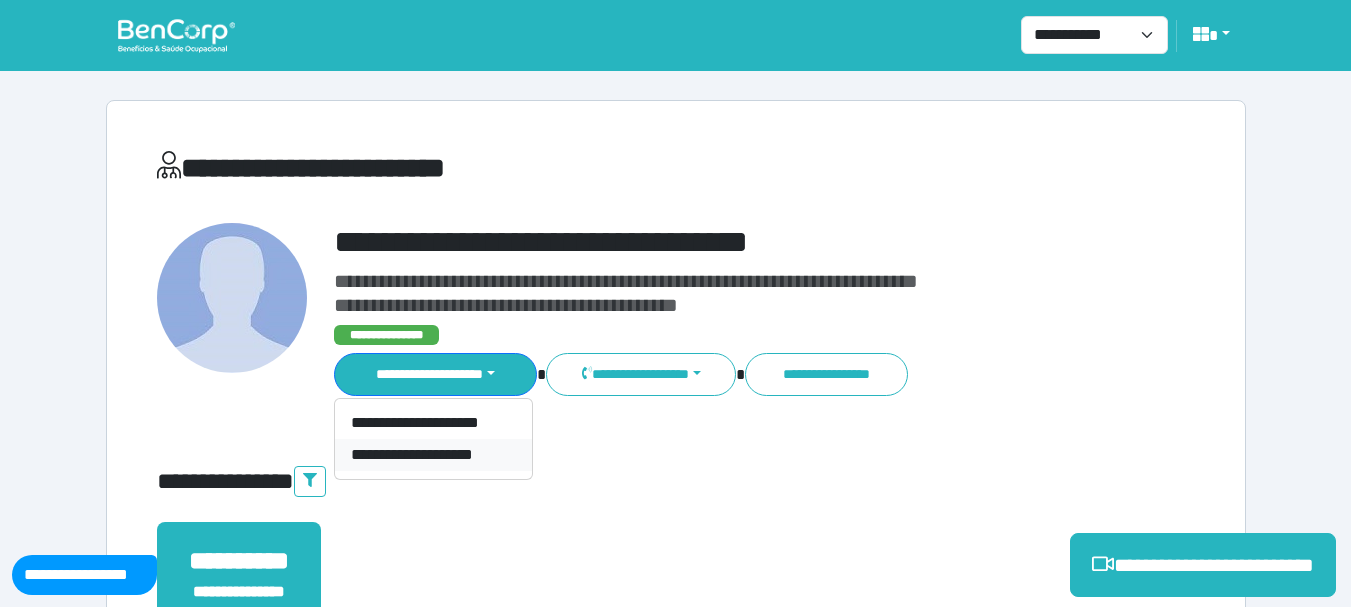 click on "**********" at bounding box center (433, 455) 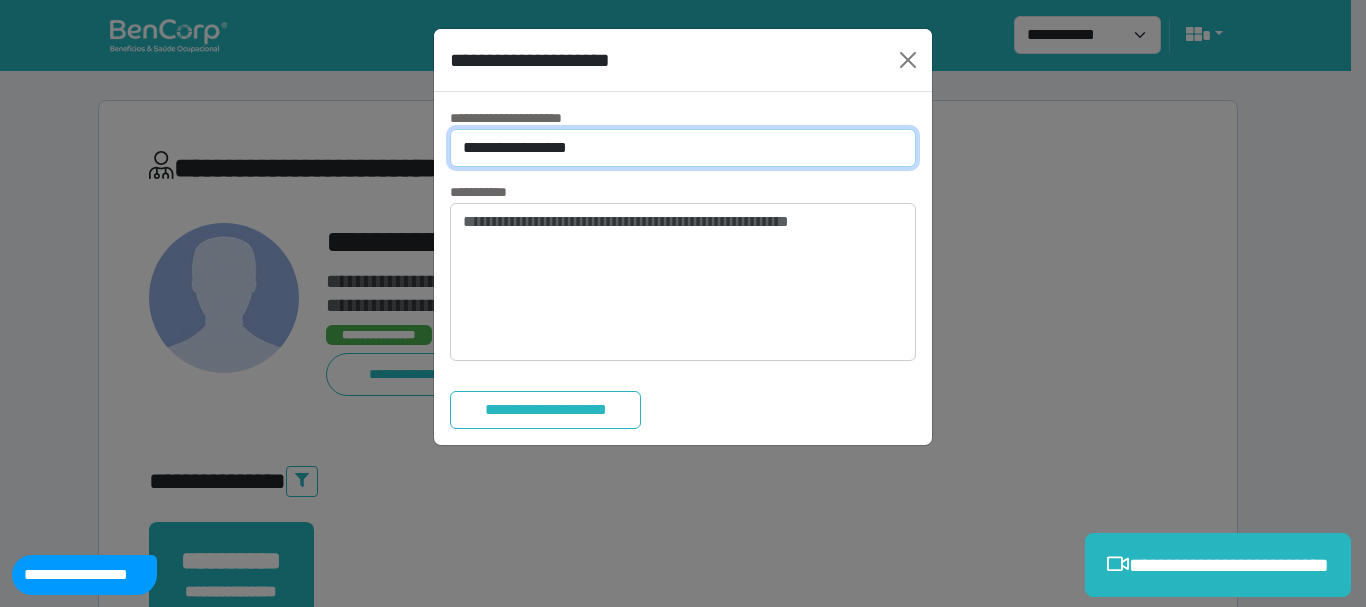 click on "**********" at bounding box center (683, 148) 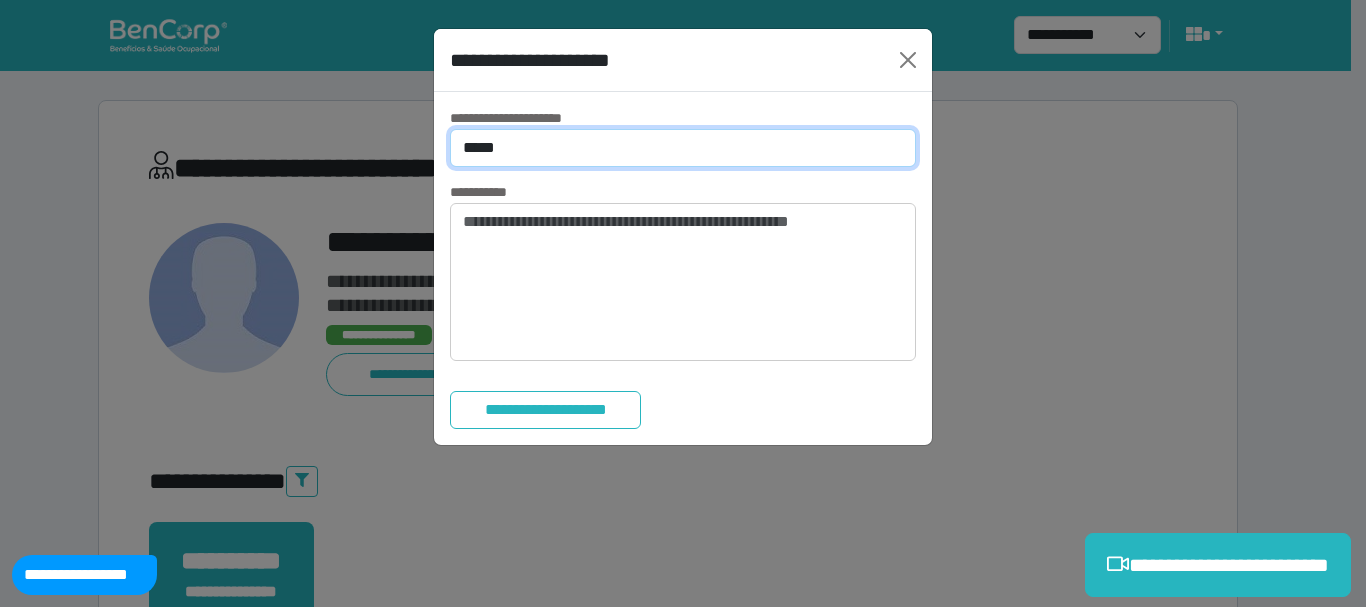 click on "**********" at bounding box center (683, 148) 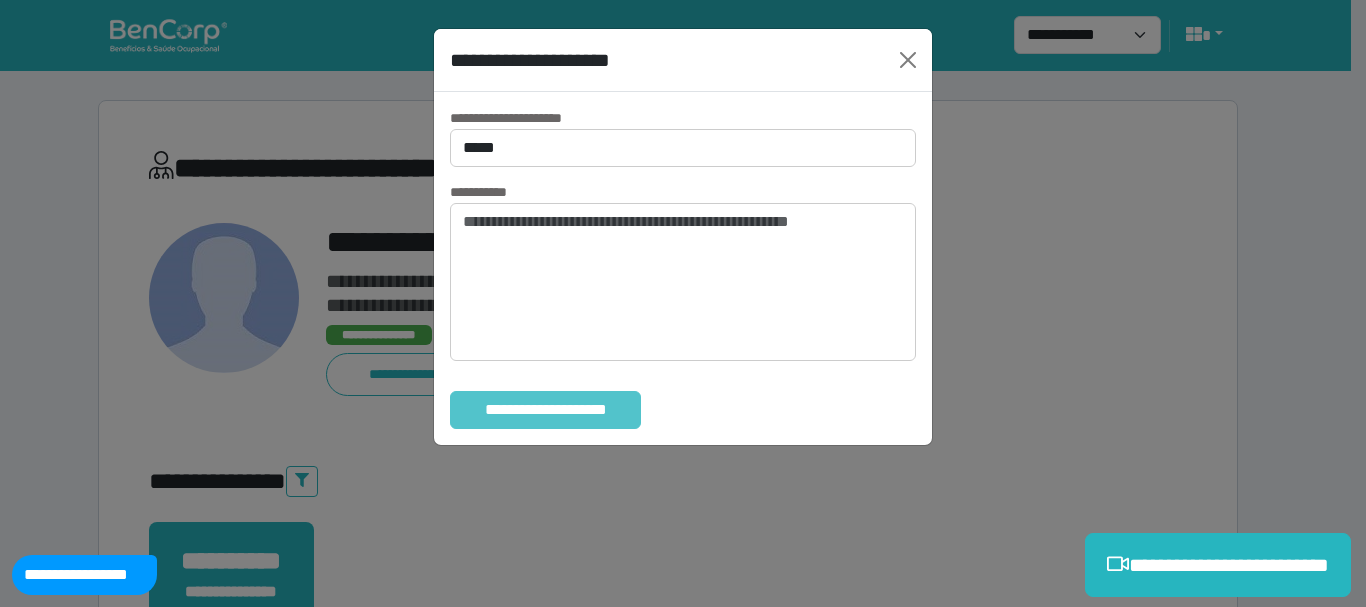 click on "**********" at bounding box center [545, 410] 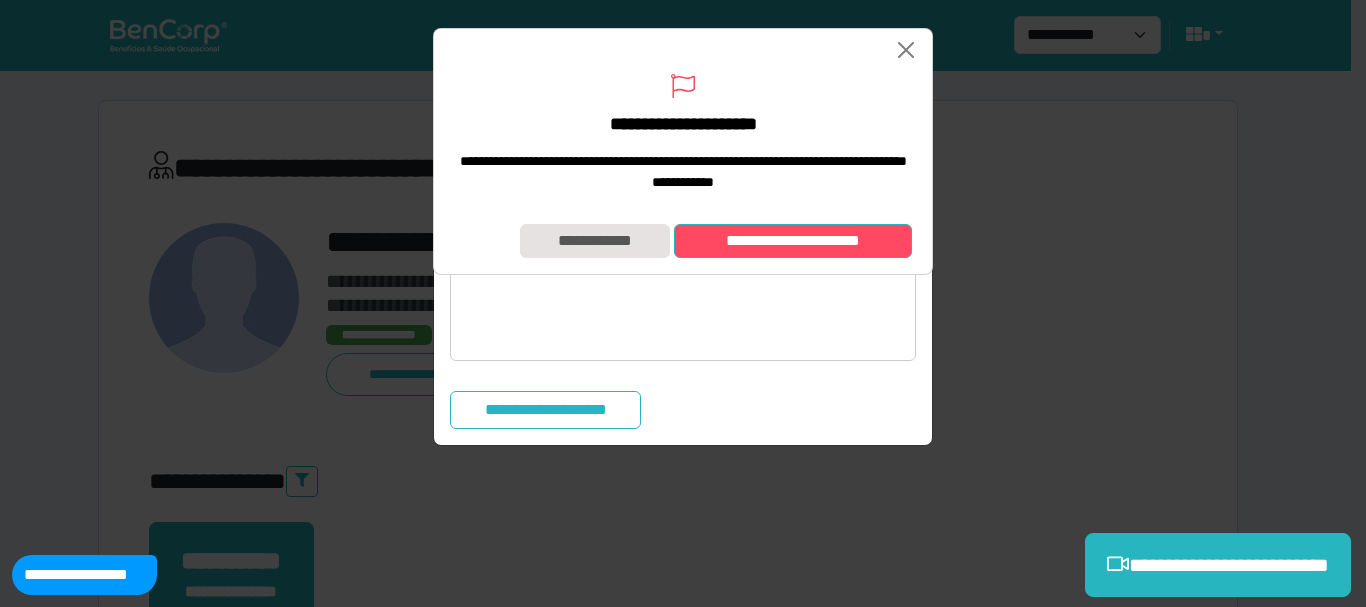 click on "**********" at bounding box center [793, 241] 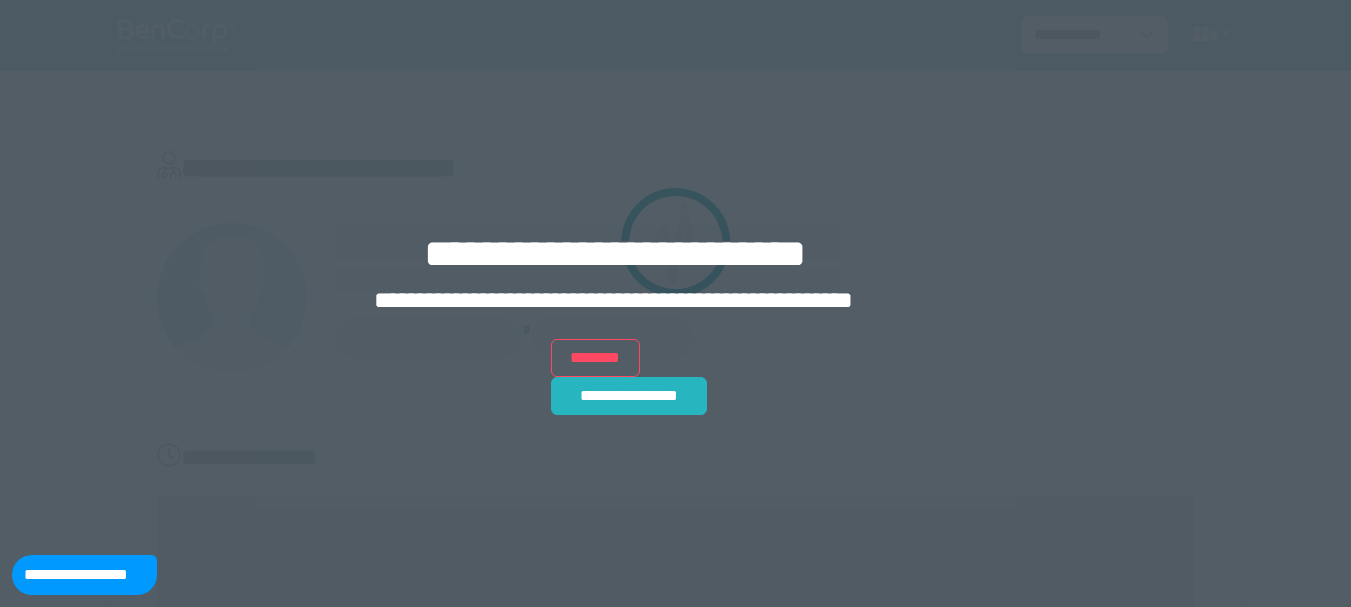 scroll, scrollTop: 0, scrollLeft: 0, axis: both 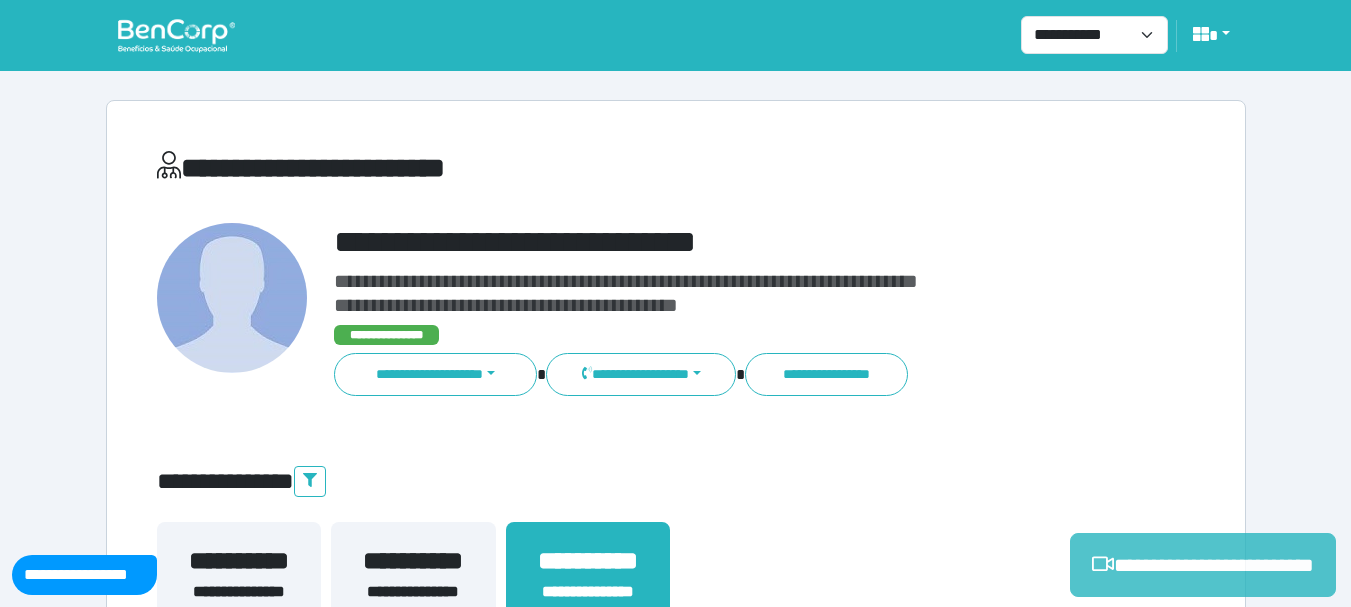 click 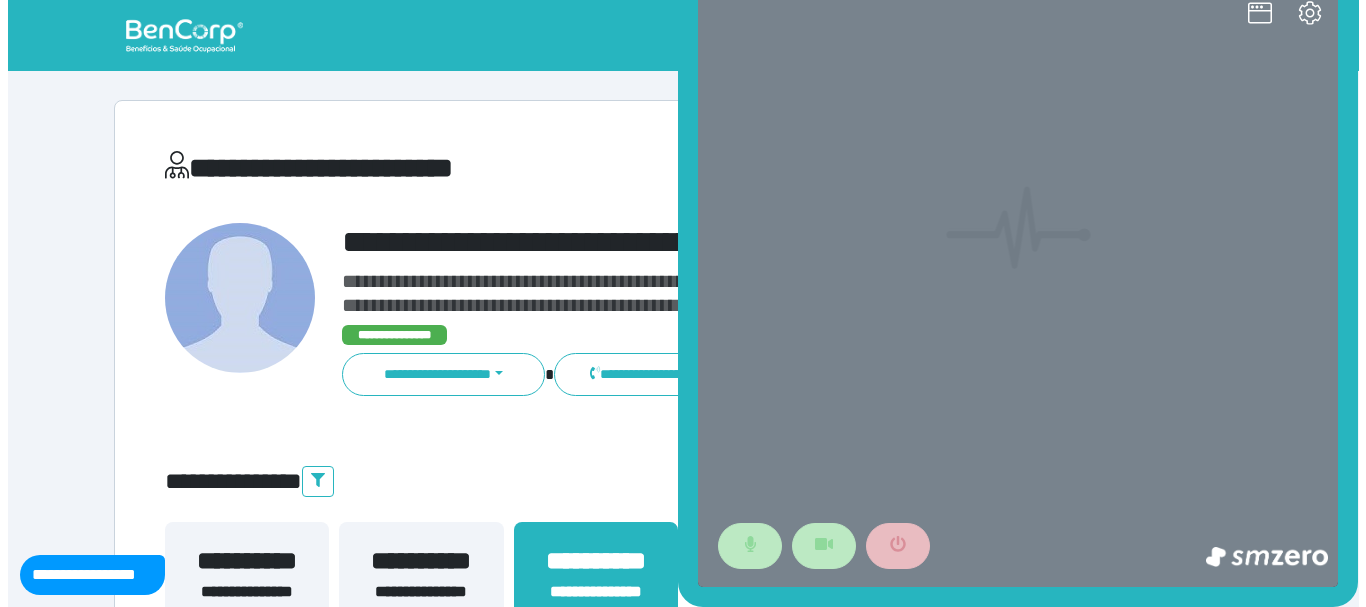scroll, scrollTop: 0, scrollLeft: 0, axis: both 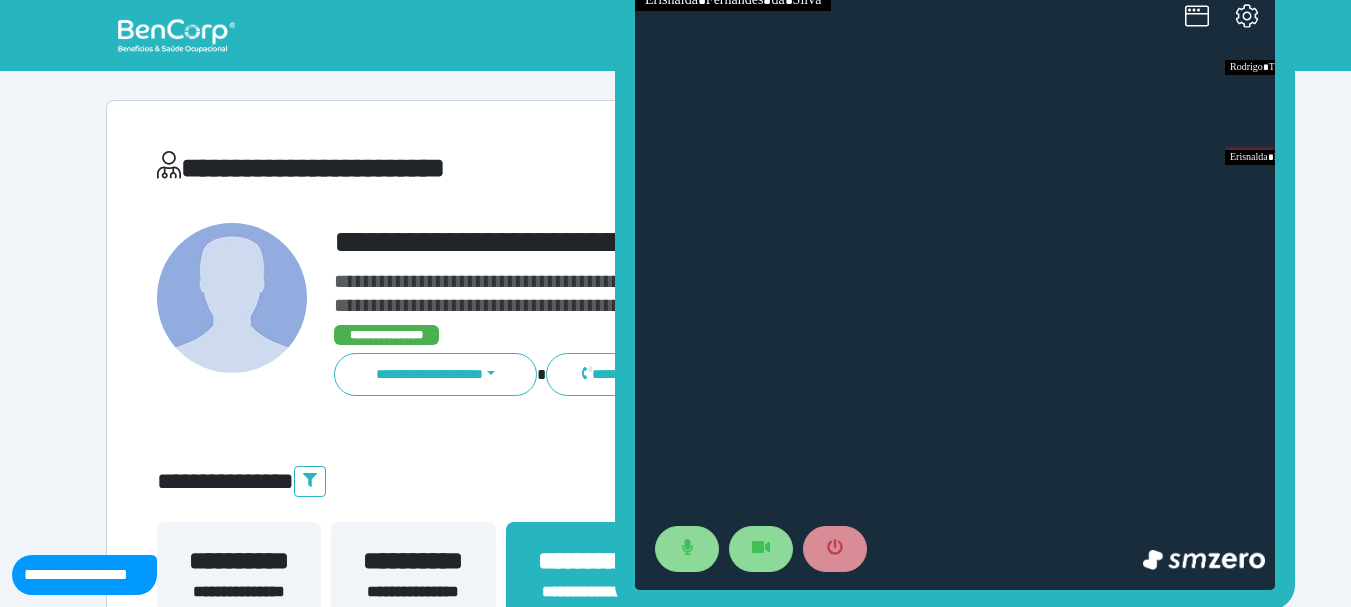drag, startPoint x: 627, startPoint y: 225, endPoint x: 599, endPoint y: 225, distance: 28 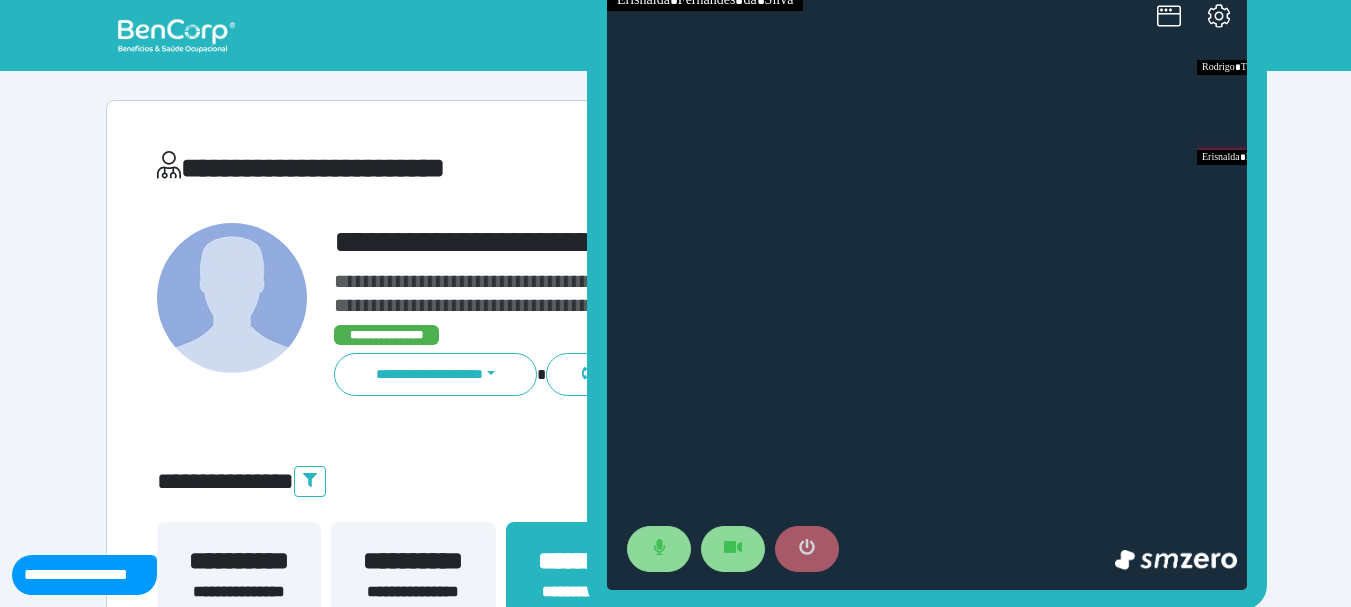 click at bounding box center (807, 549) 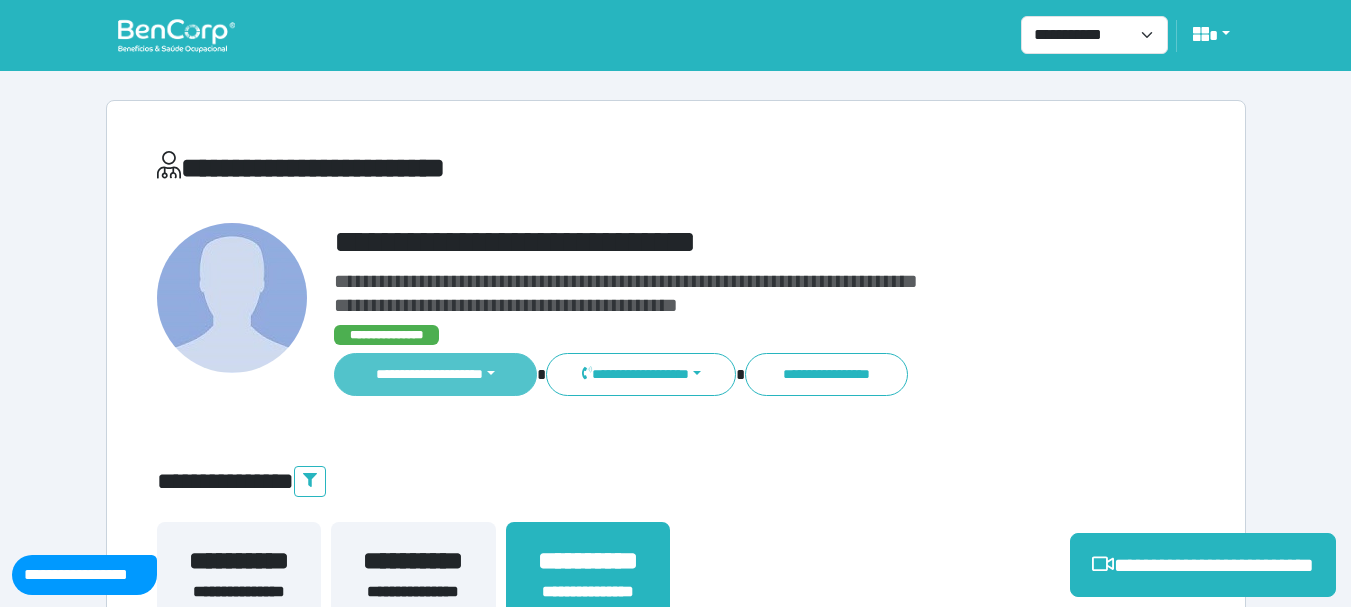 click on "**********" at bounding box center (436, 374) 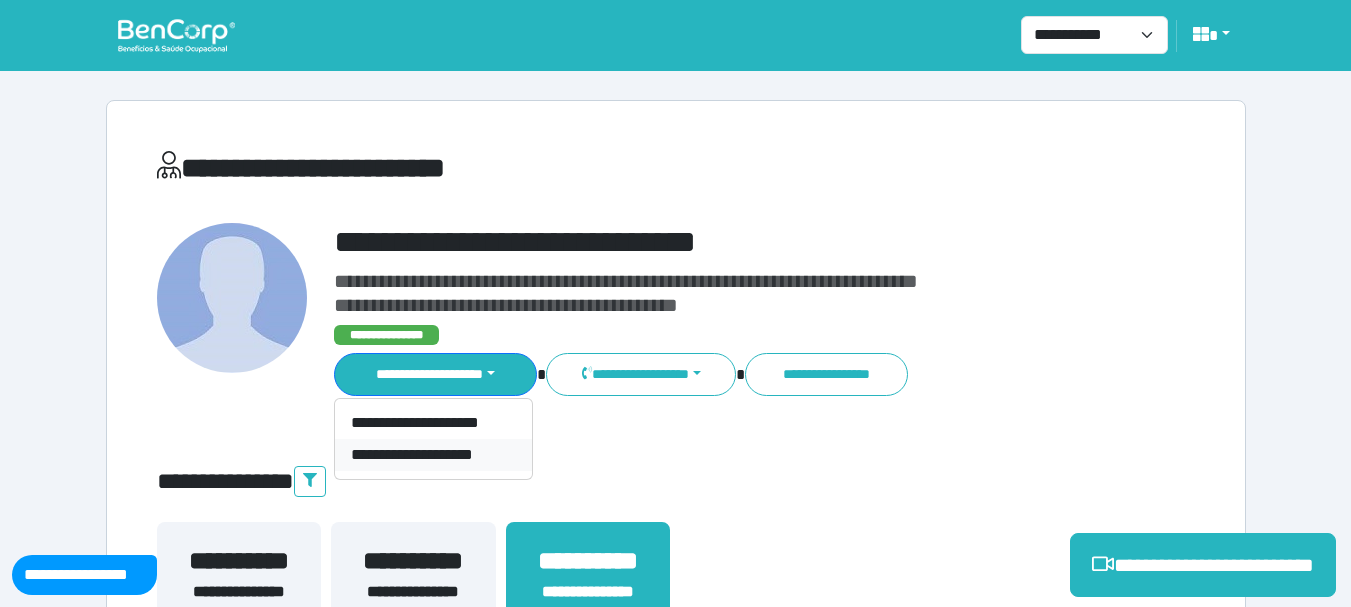 click on "**********" at bounding box center (433, 455) 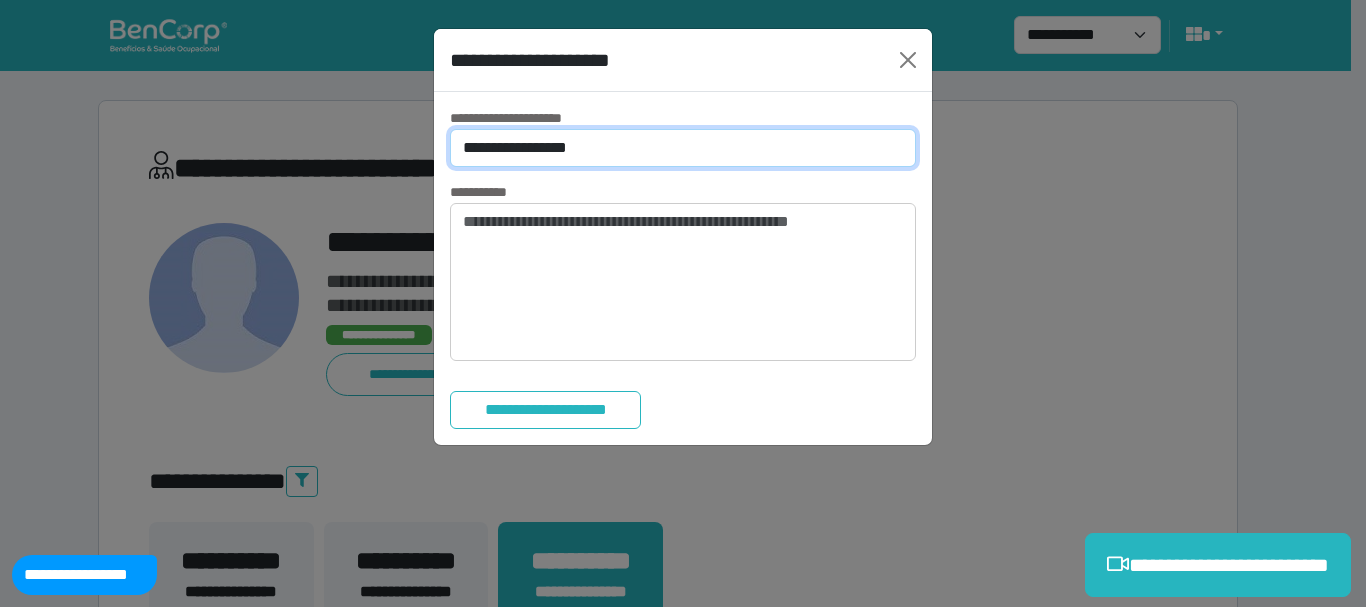 click on "**********" at bounding box center (683, 148) 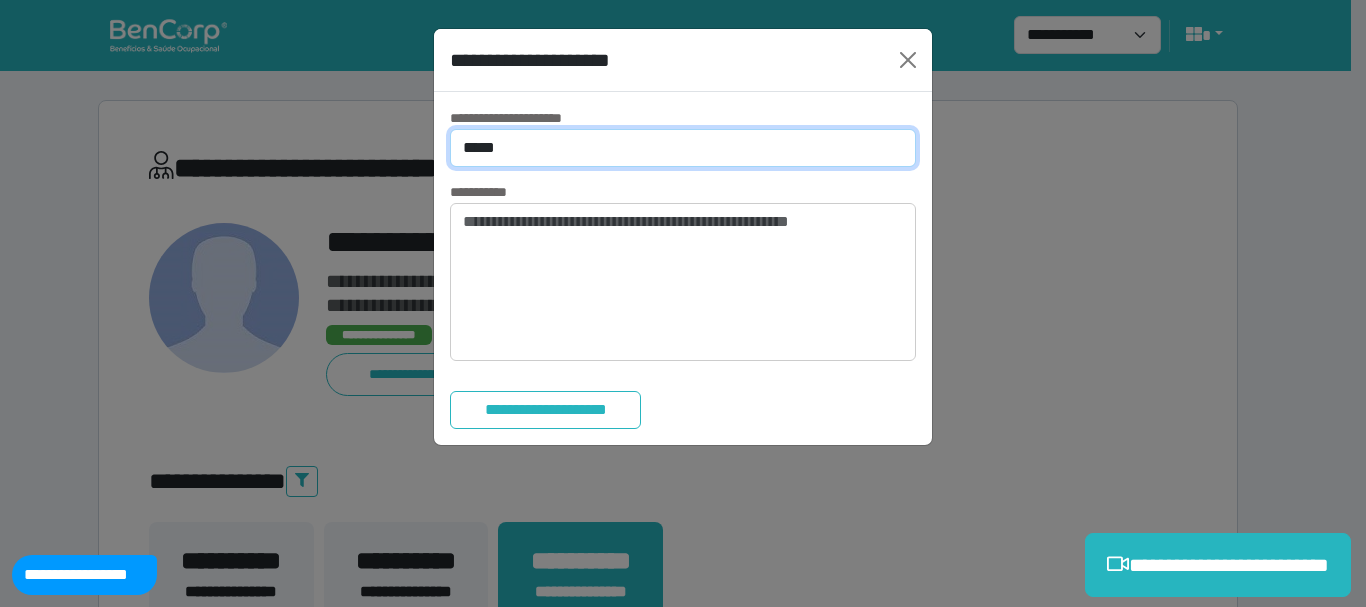 click on "**********" at bounding box center (683, 148) 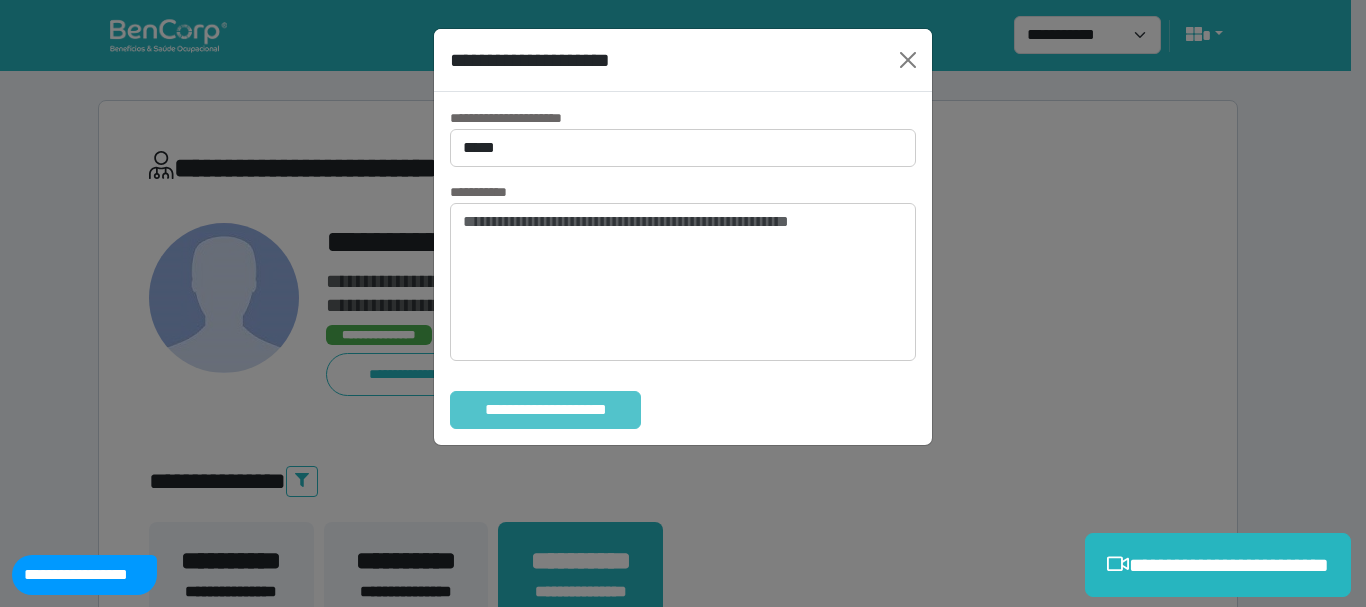 click on "**********" at bounding box center (545, 410) 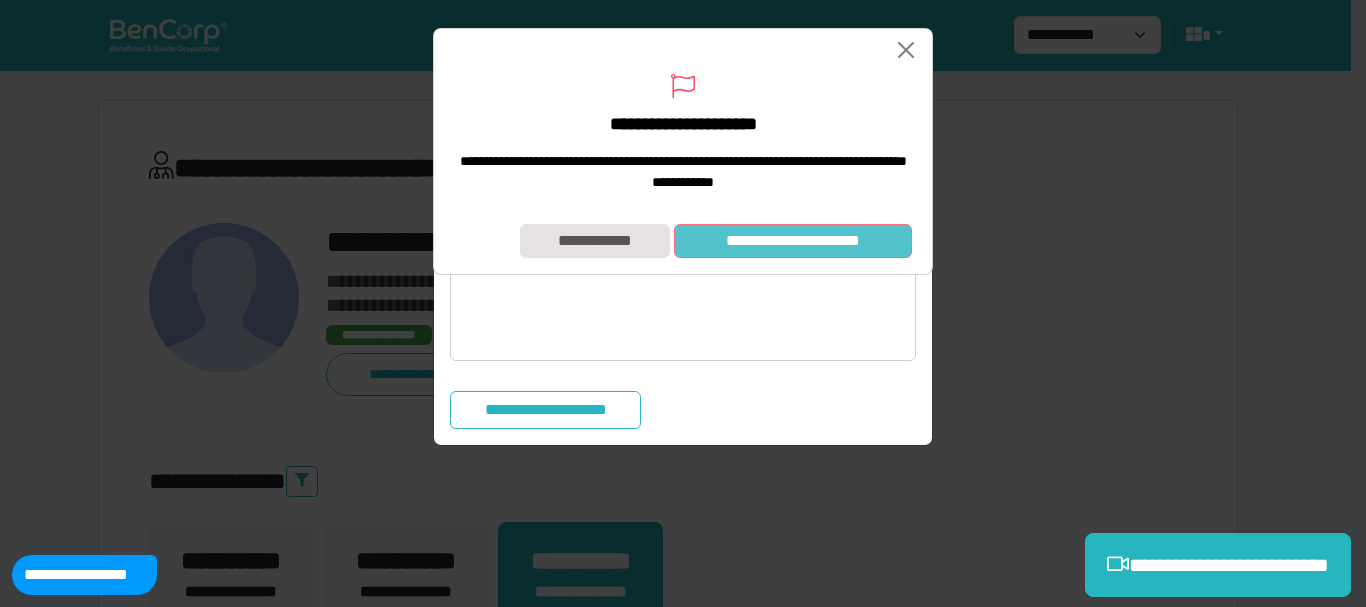 click on "**********" at bounding box center [793, 241] 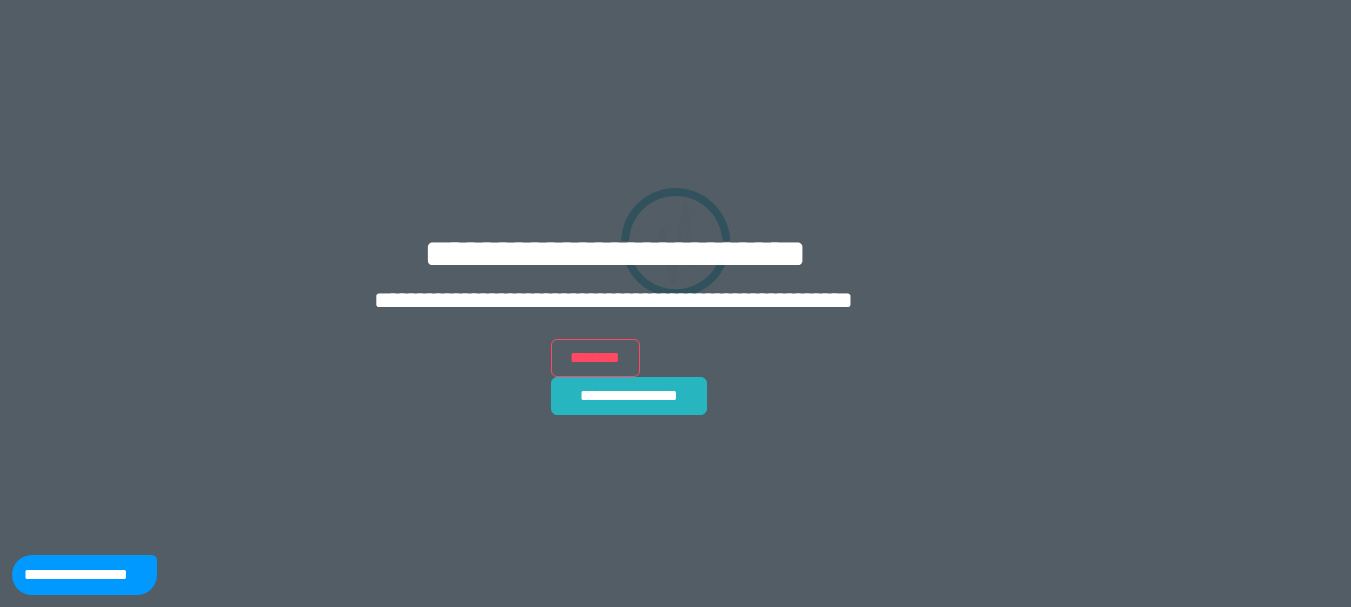 scroll, scrollTop: 0, scrollLeft: 0, axis: both 